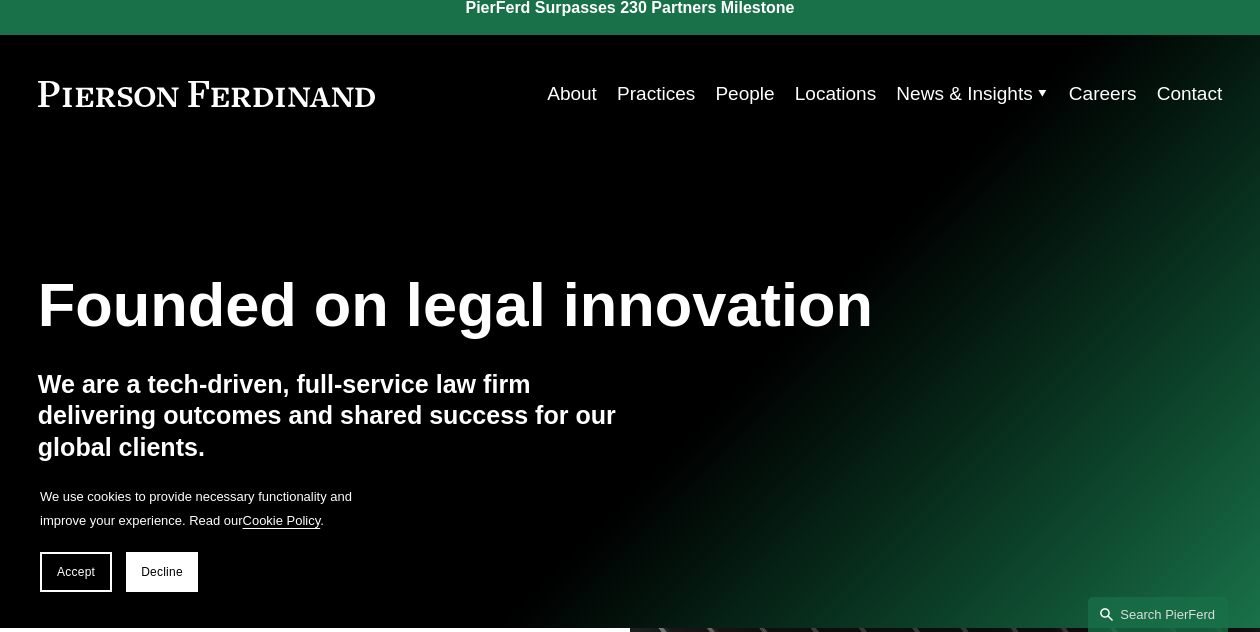 scroll, scrollTop: 21, scrollLeft: 0, axis: vertical 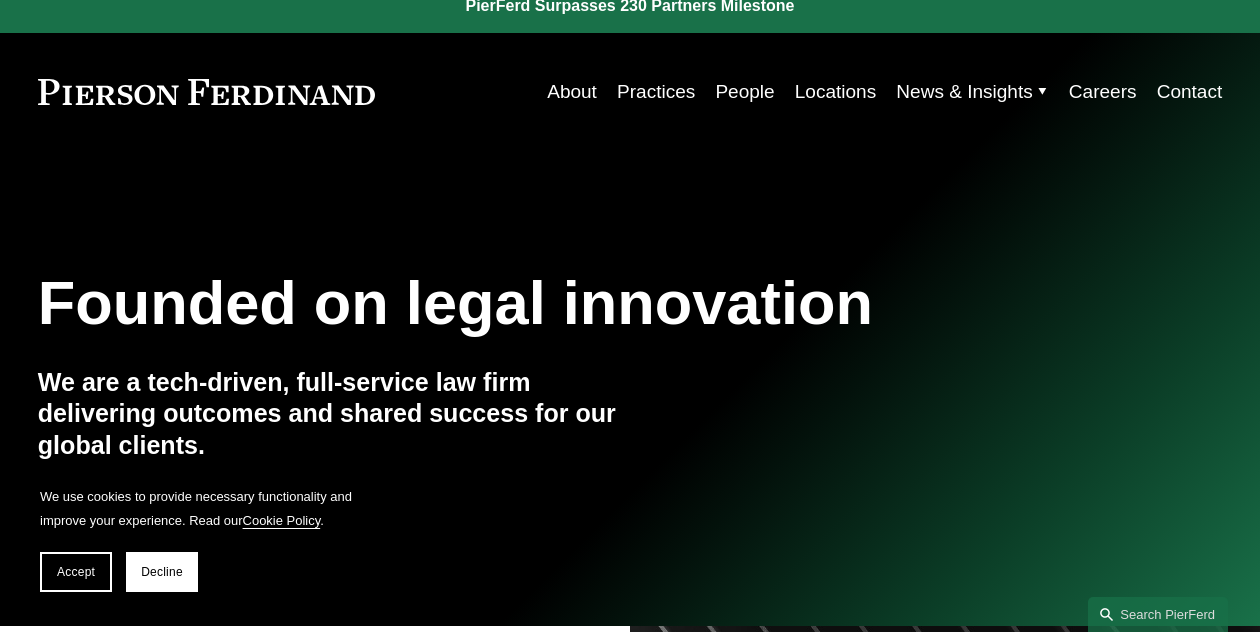 click on "Careers" at bounding box center (1103, 92) 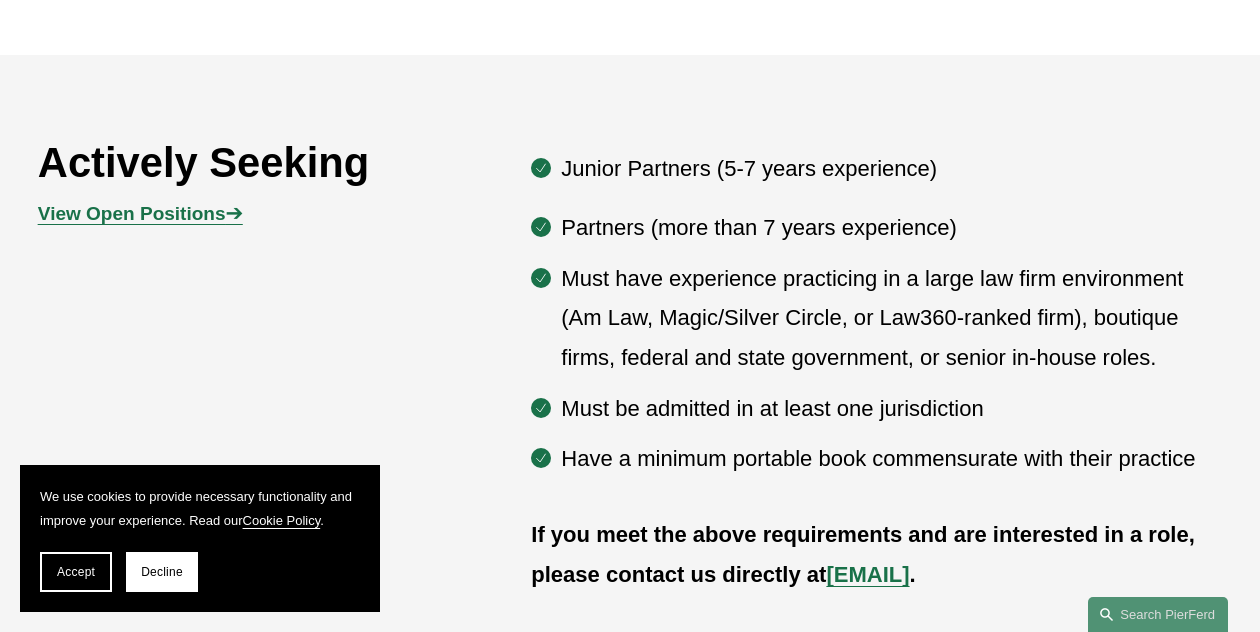scroll, scrollTop: 906, scrollLeft: 0, axis: vertical 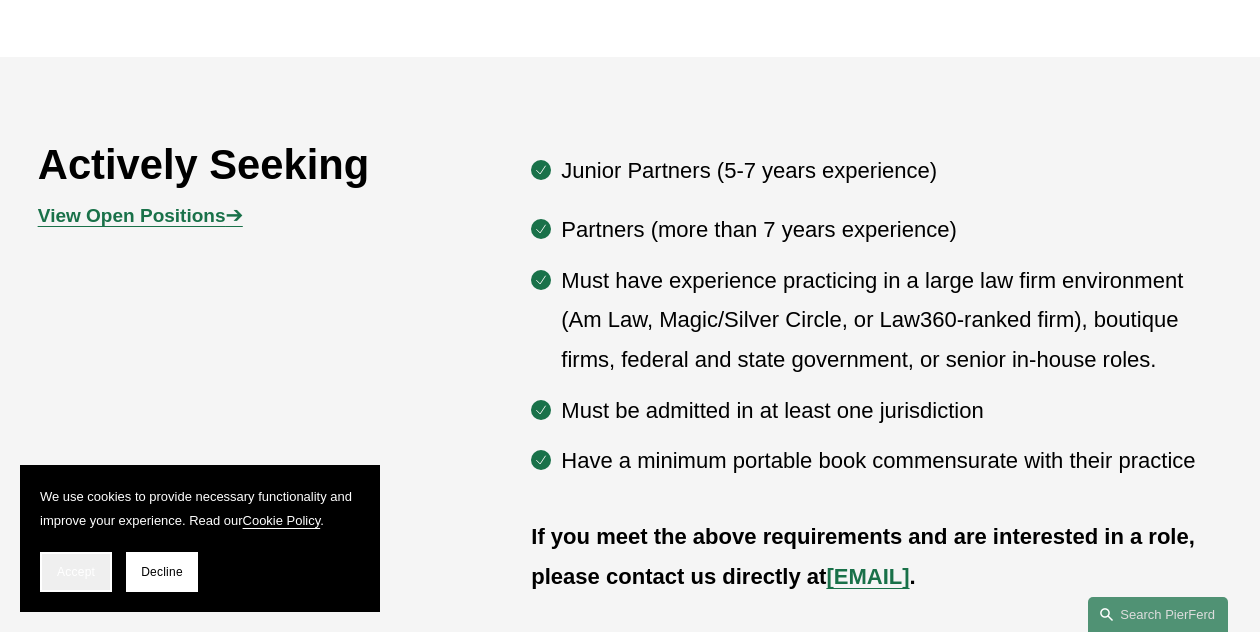 click on "Accept" at bounding box center [76, 572] 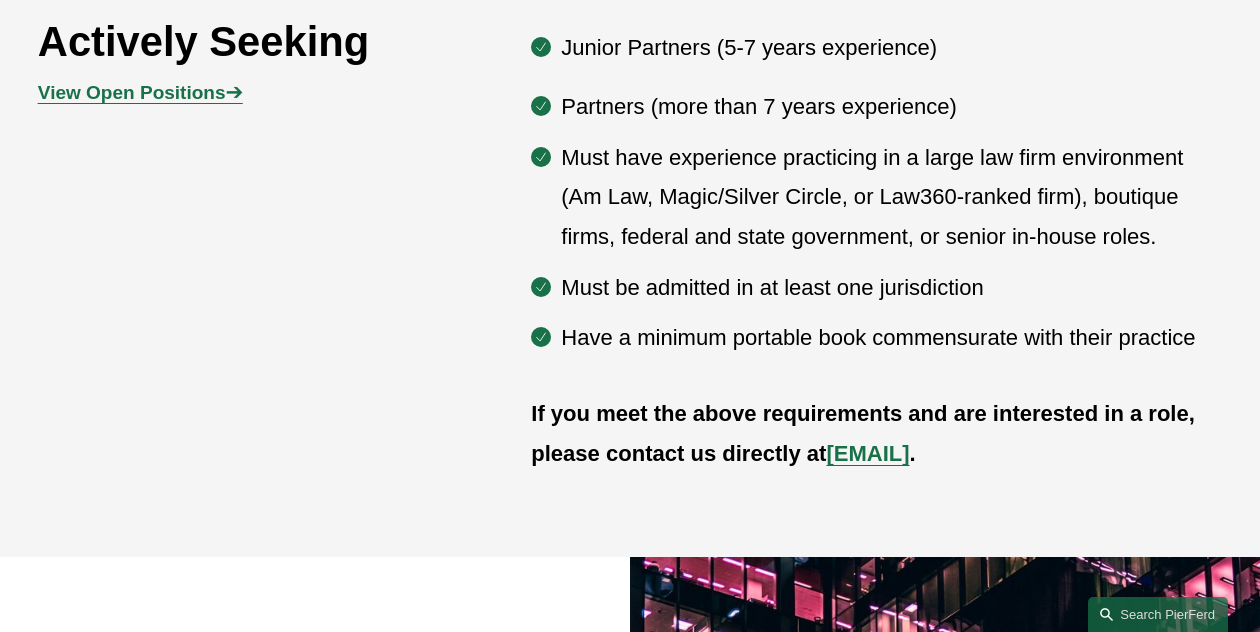scroll, scrollTop: 1014, scrollLeft: 0, axis: vertical 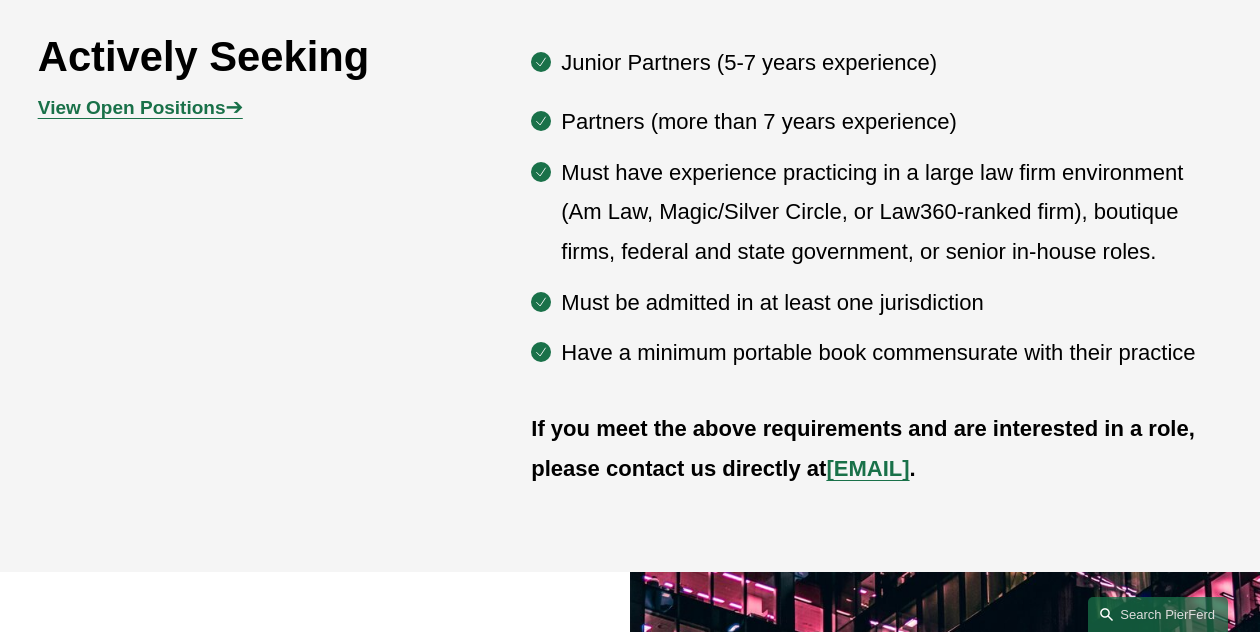 click on "View Open Positions  ➔" at bounding box center [186, 108] 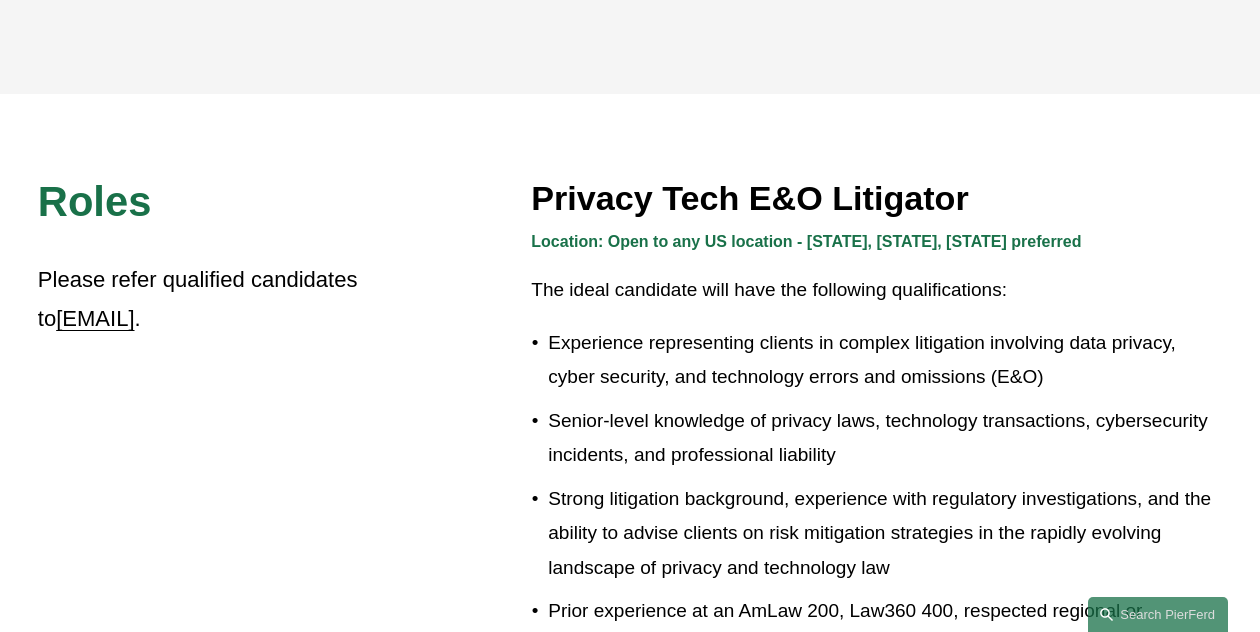 scroll, scrollTop: 421, scrollLeft: 0, axis: vertical 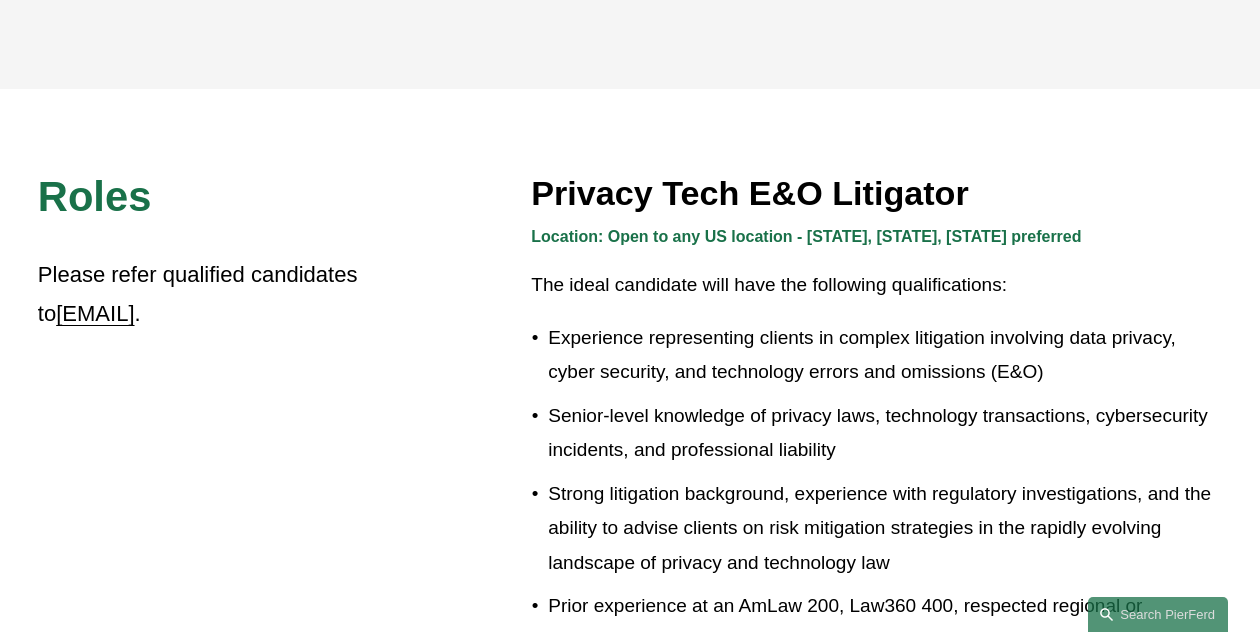 click on "Location: Open to any US location - [STATE], [STATE], [STATE] preferred" at bounding box center (806, 236) 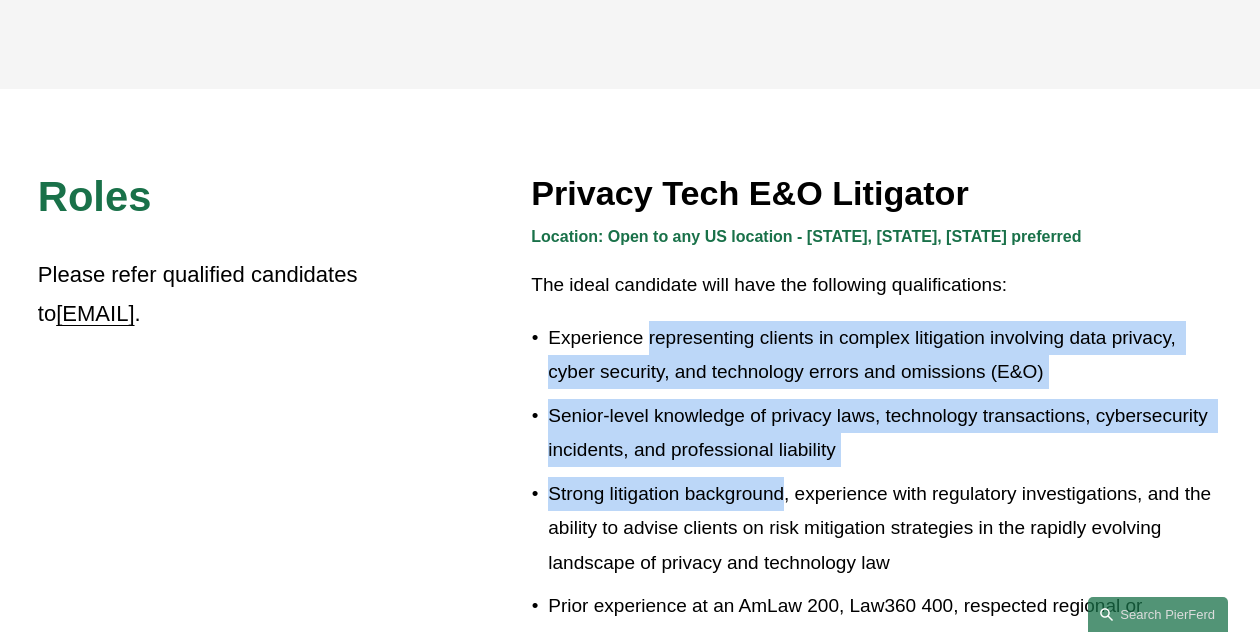 drag, startPoint x: 649, startPoint y: 343, endPoint x: 756, endPoint y: 489, distance: 181.01105 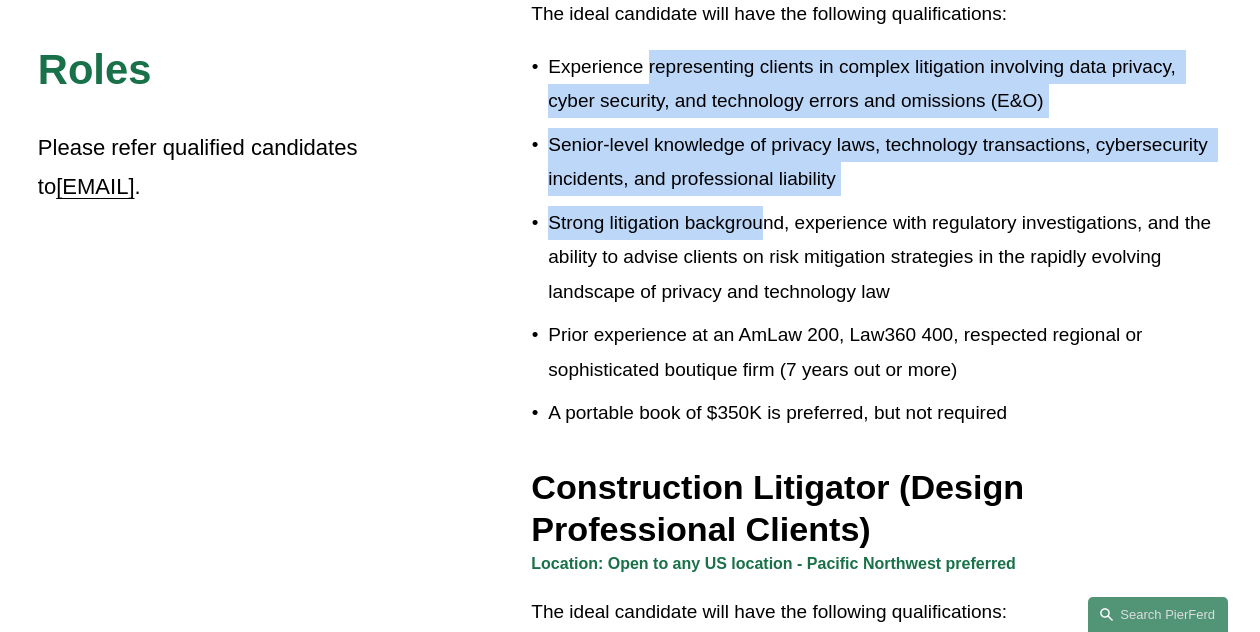 scroll, scrollTop: 694, scrollLeft: 0, axis: vertical 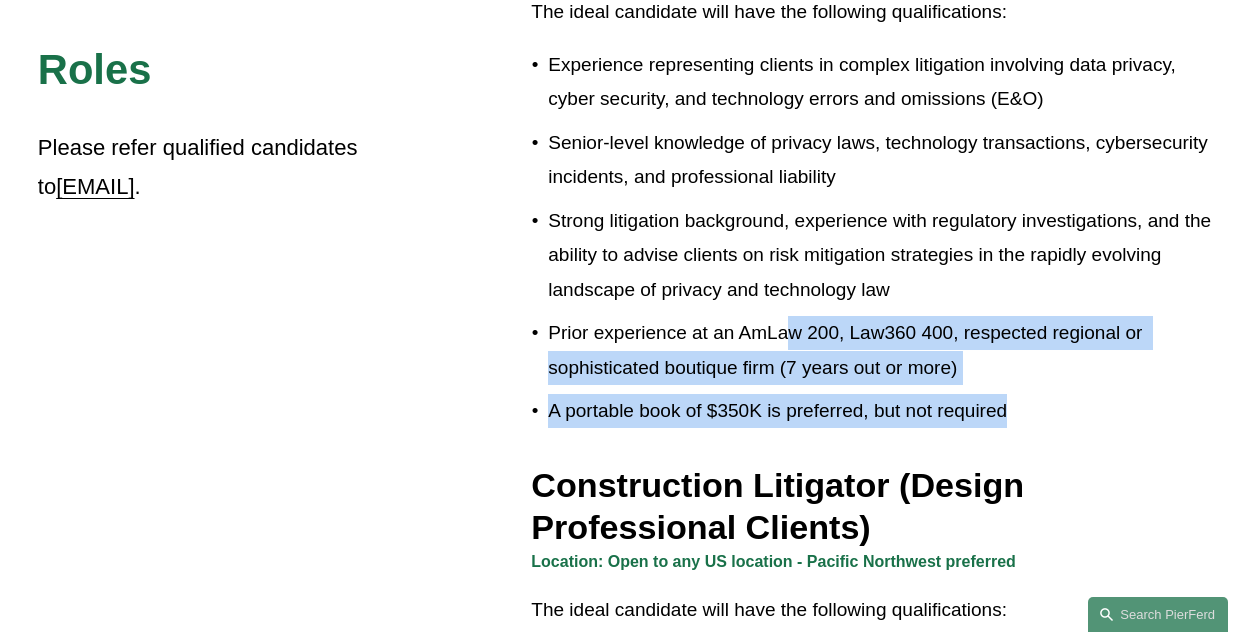 drag, startPoint x: 777, startPoint y: 447, endPoint x: 786, endPoint y: 317, distance: 130.31117 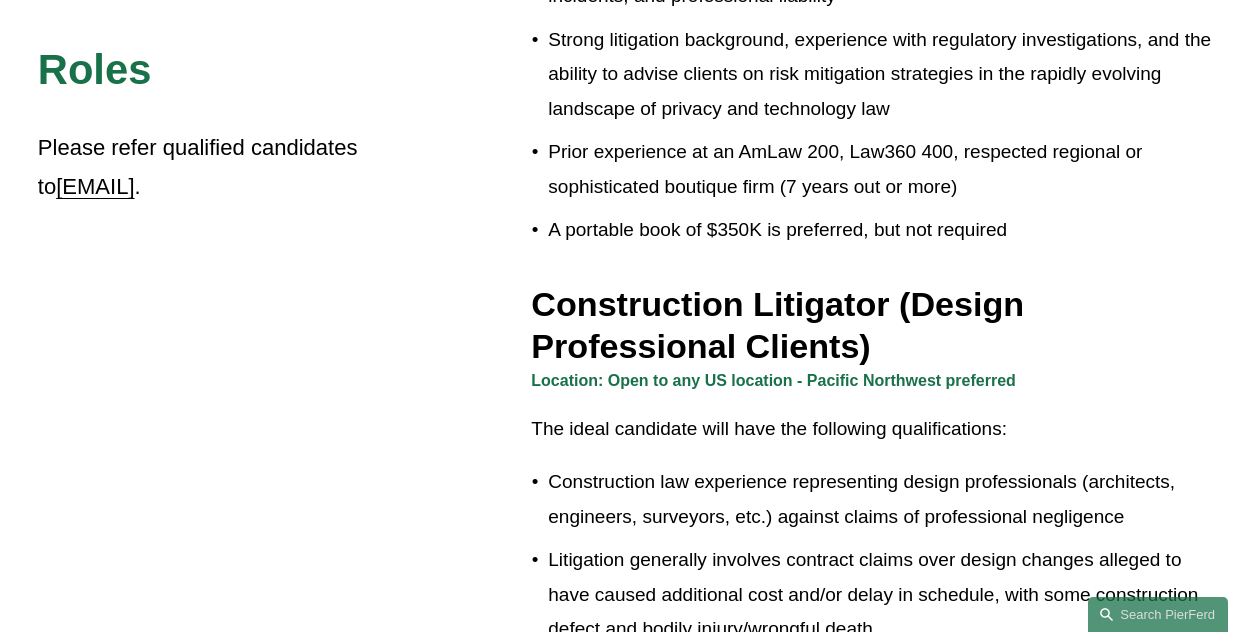 scroll, scrollTop: 0, scrollLeft: 0, axis: both 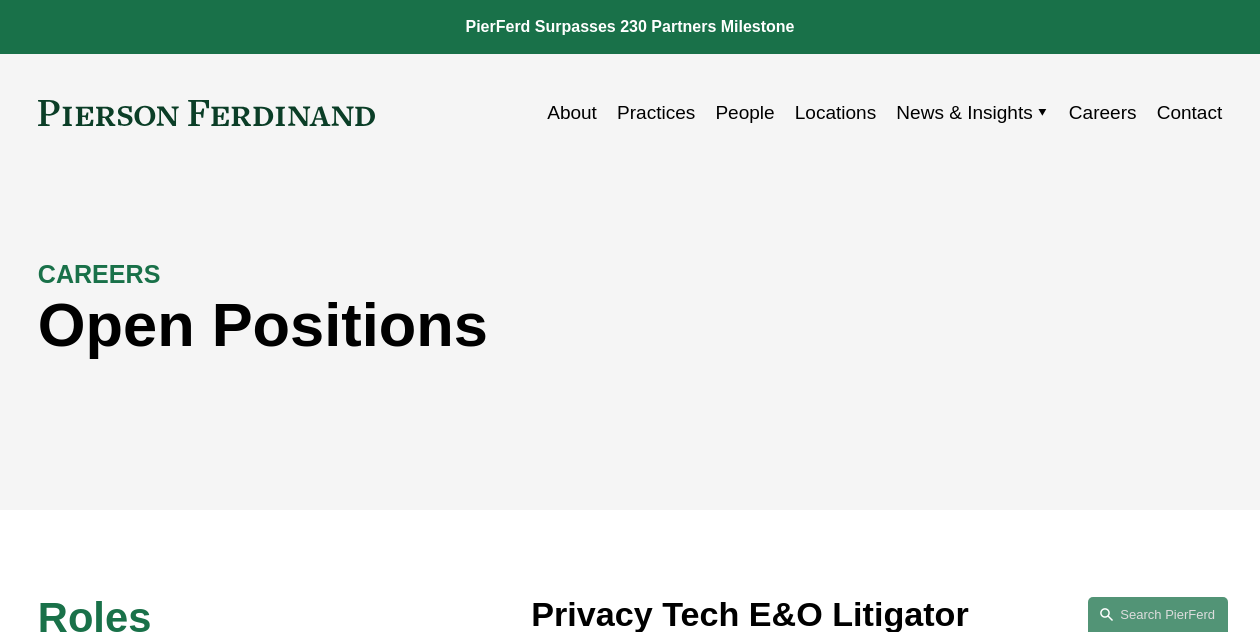 click on "Locations" at bounding box center (835, 113) 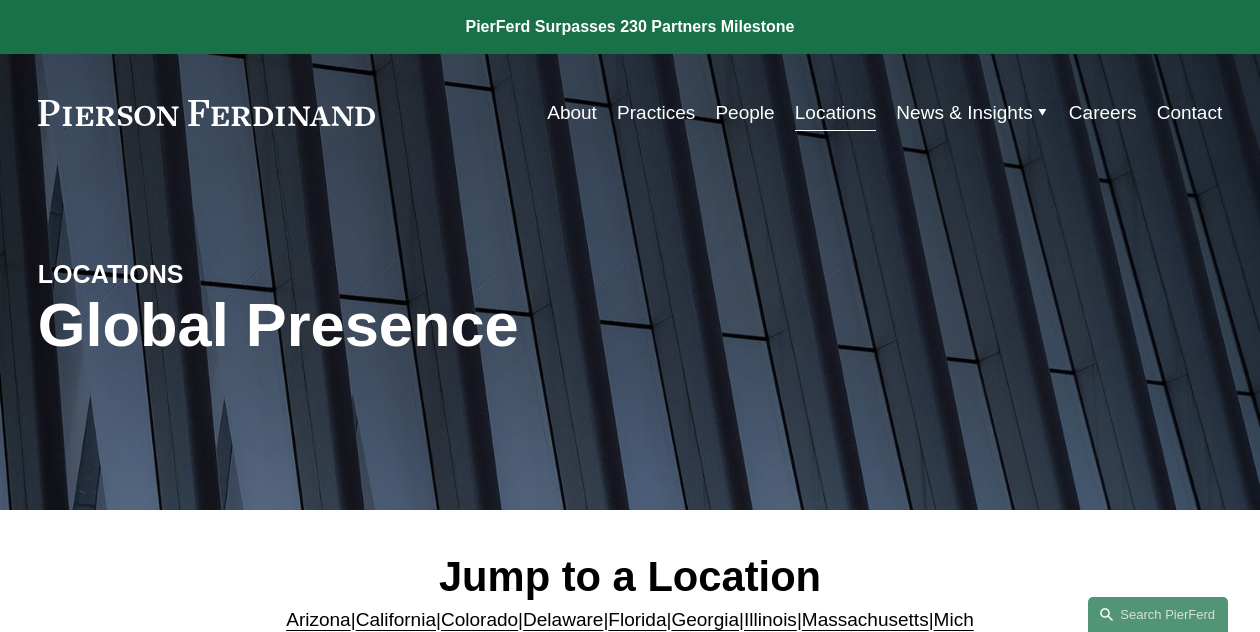 scroll, scrollTop: 378, scrollLeft: 0, axis: vertical 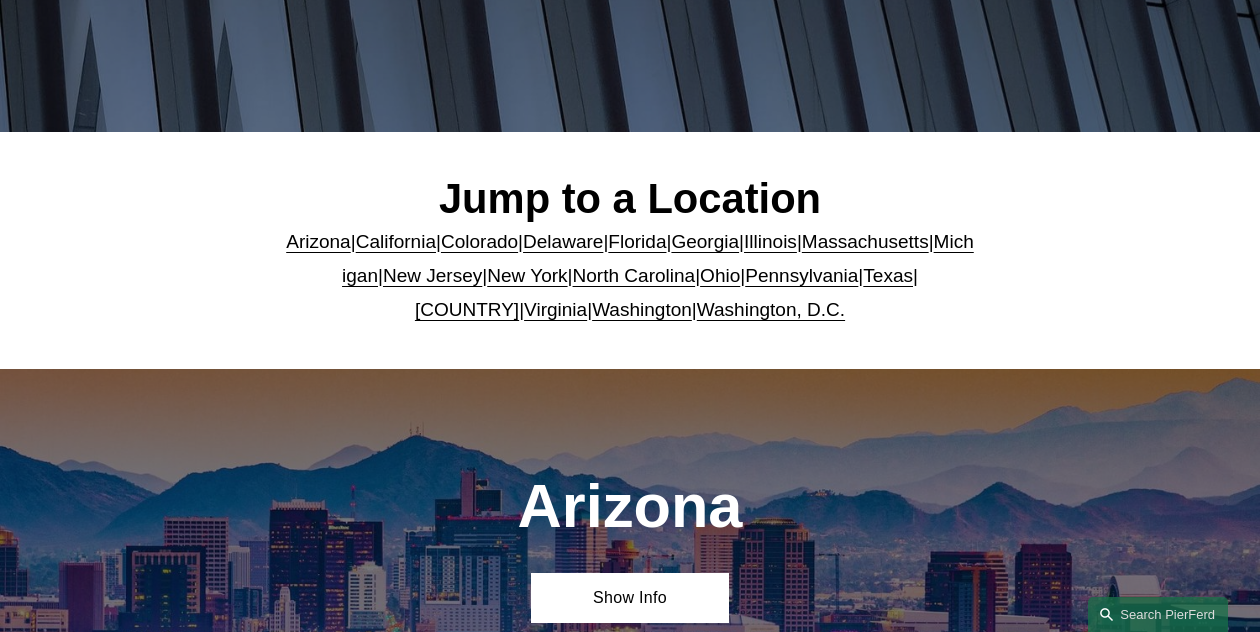 click on "Virginia" at bounding box center [555, 309] 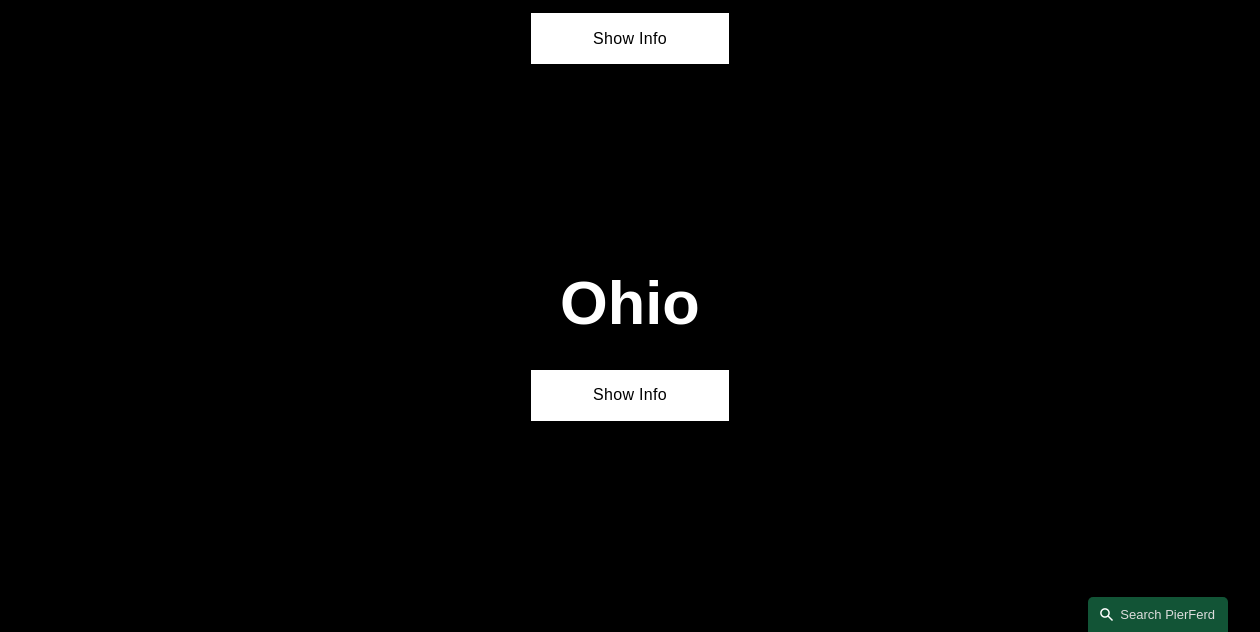 scroll, scrollTop: 6484, scrollLeft: 0, axis: vertical 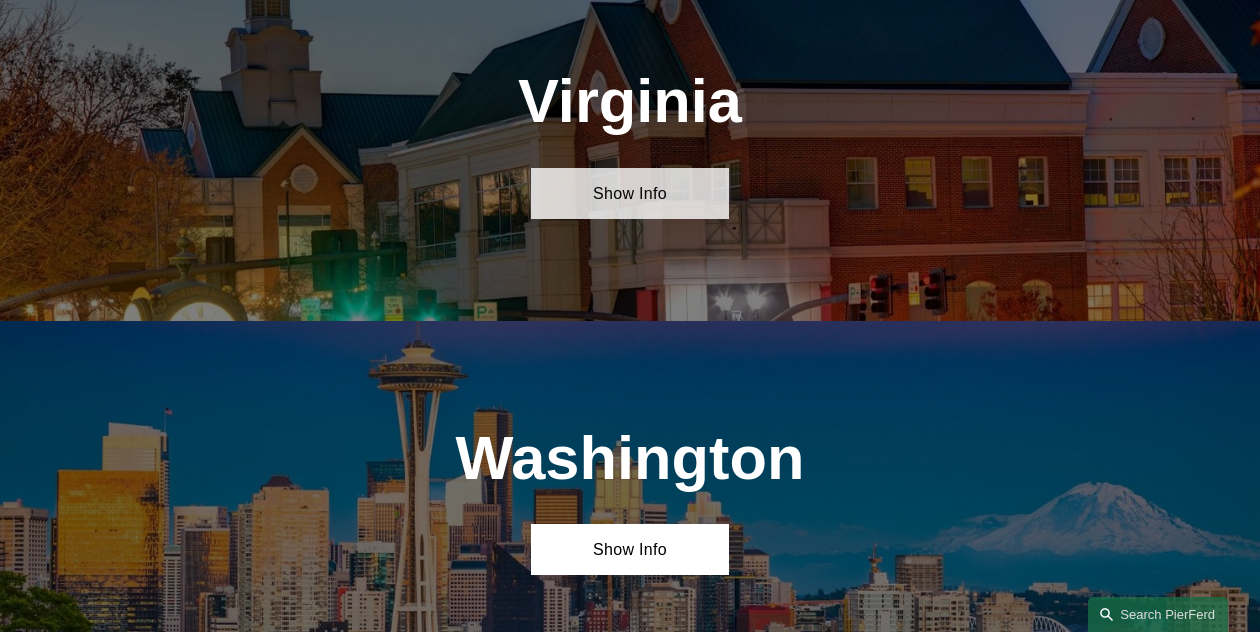 click on "Show Info" at bounding box center (629, 193) 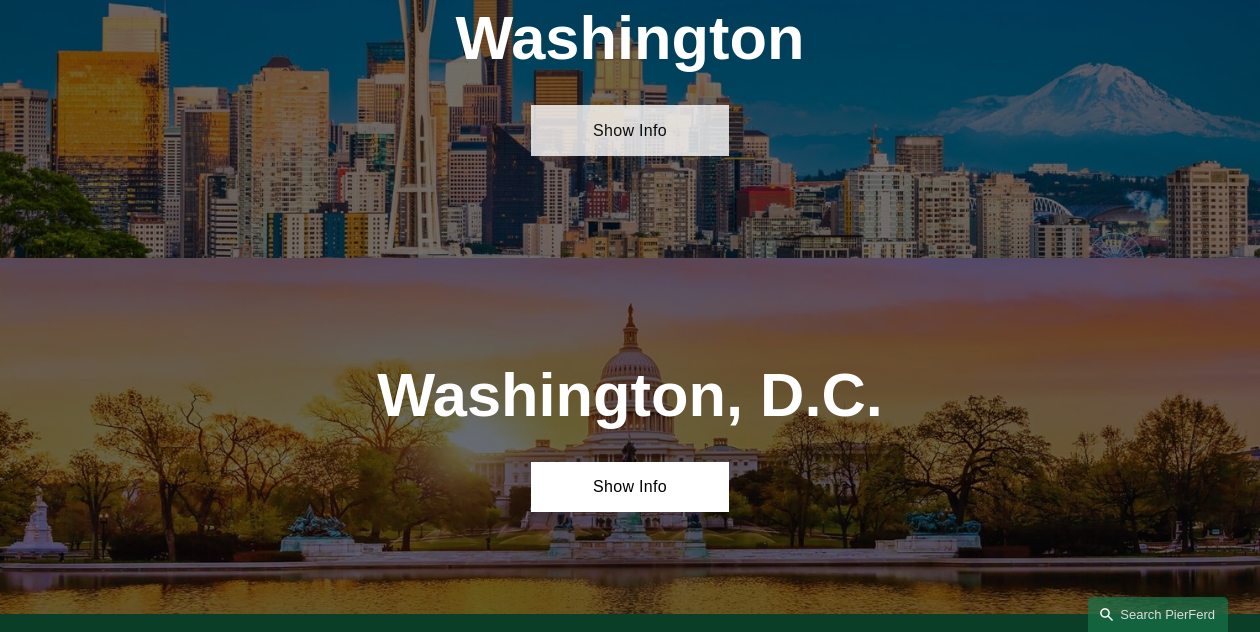 scroll, scrollTop: 7234, scrollLeft: 0, axis: vertical 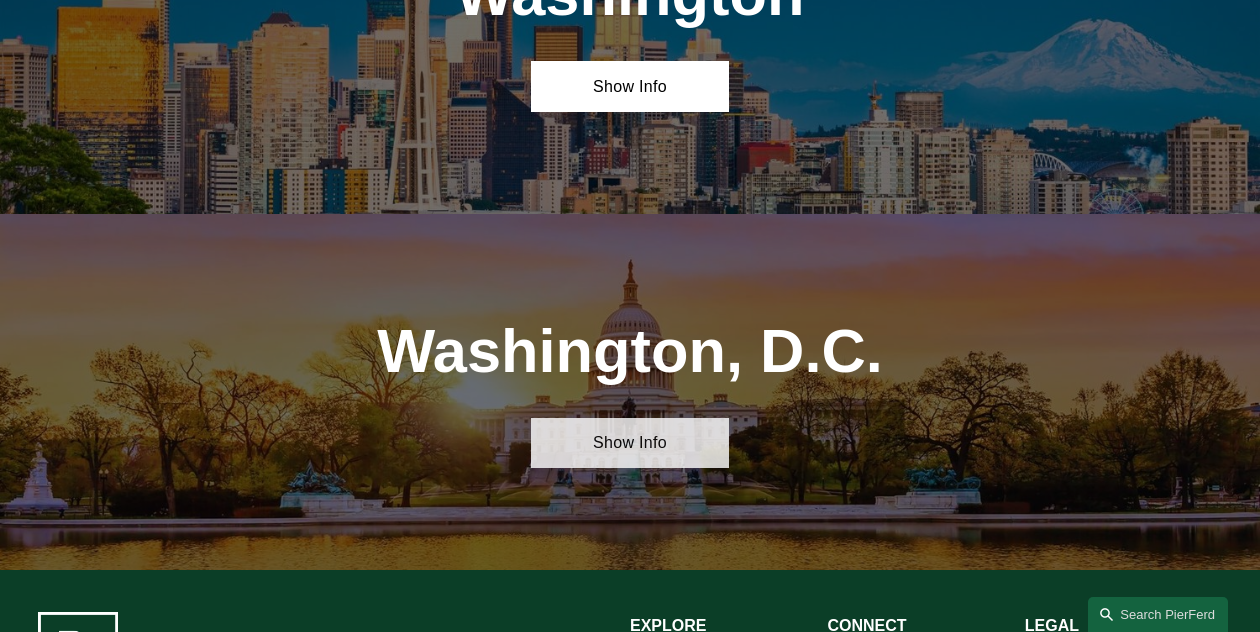 click on "Show Info" at bounding box center (629, 443) 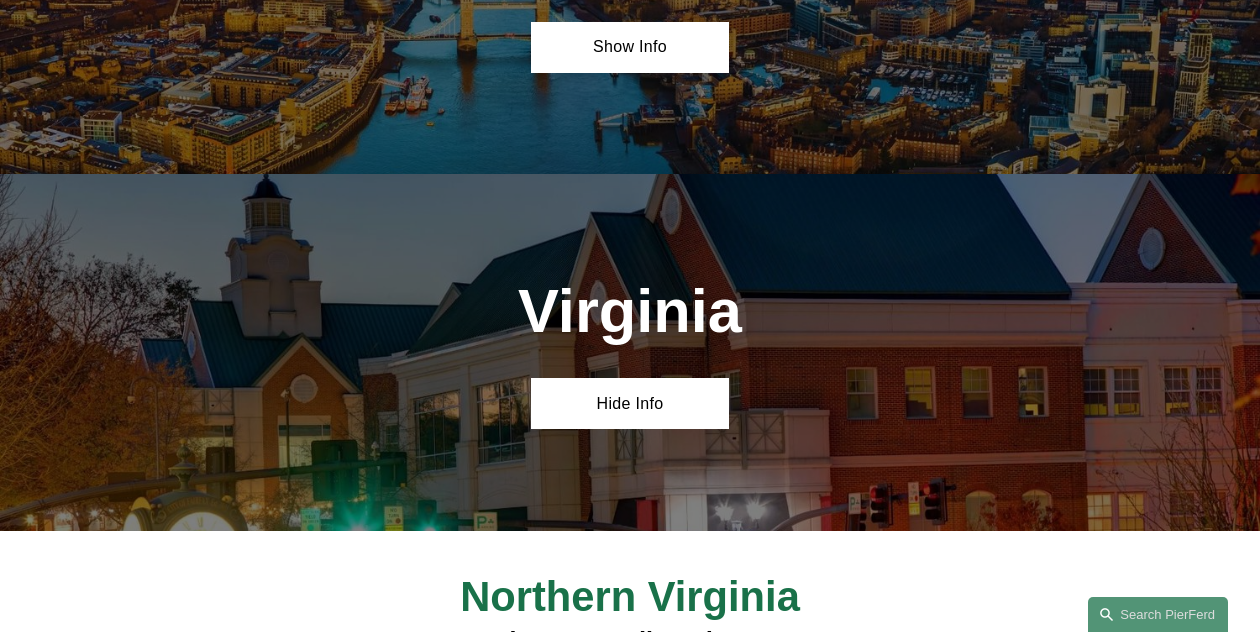 scroll, scrollTop: 6443, scrollLeft: 0, axis: vertical 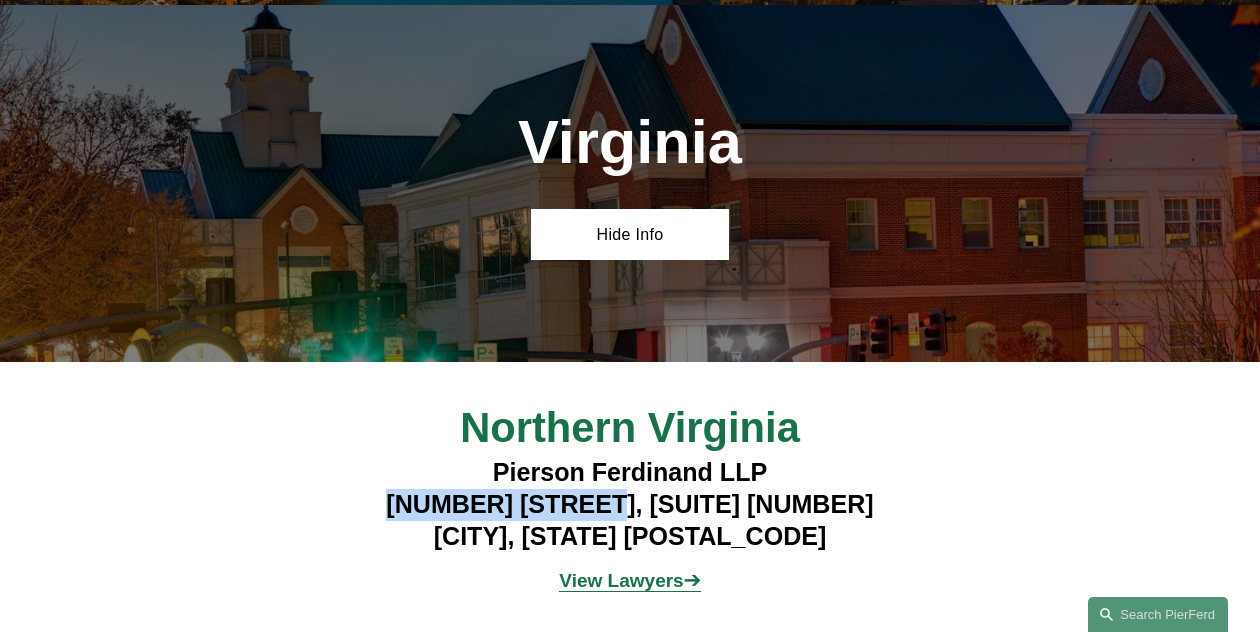 drag, startPoint x: 438, startPoint y: 535, endPoint x: 648, endPoint y: 508, distance: 211.7286 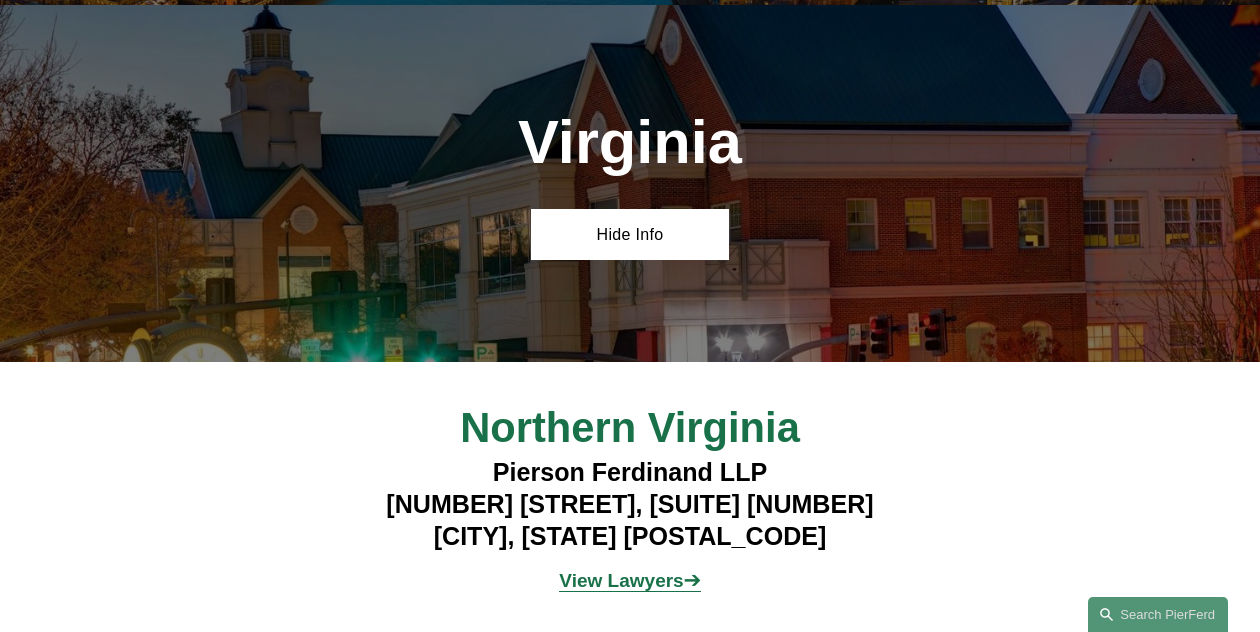 click on "Pierson Ferdinand LLP 4000 Legato Road, Suite 1100 Fairfax, VA 22033" at bounding box center [630, 504] 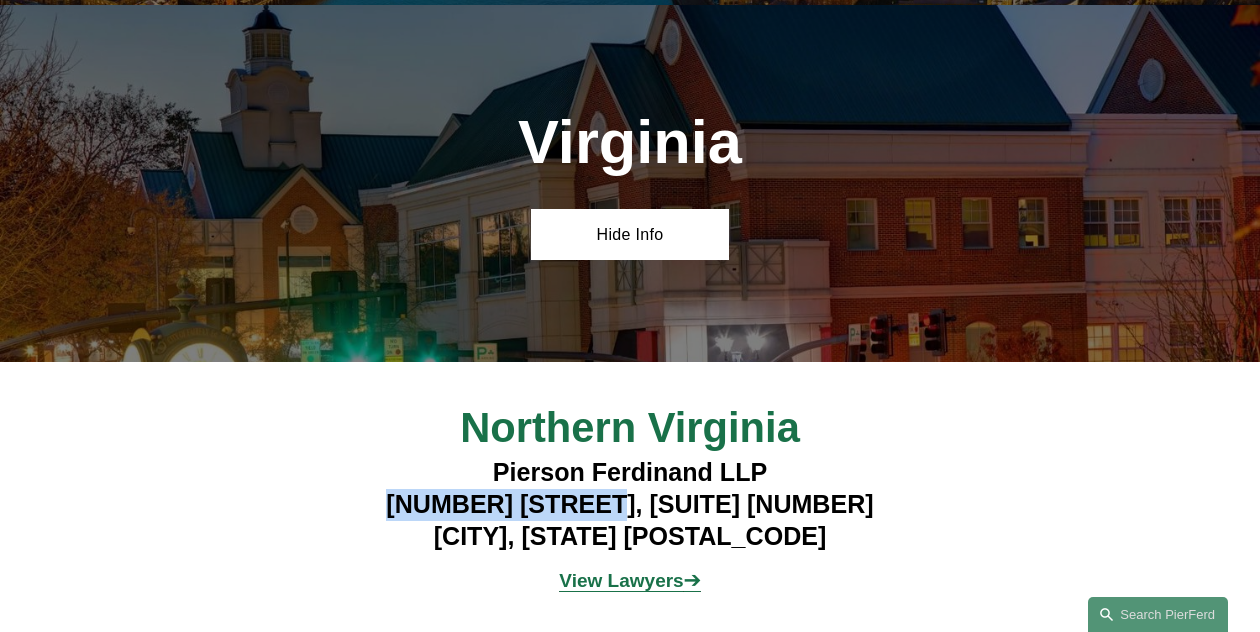 drag, startPoint x: 442, startPoint y: 539, endPoint x: 666, endPoint y: 536, distance: 224.0201 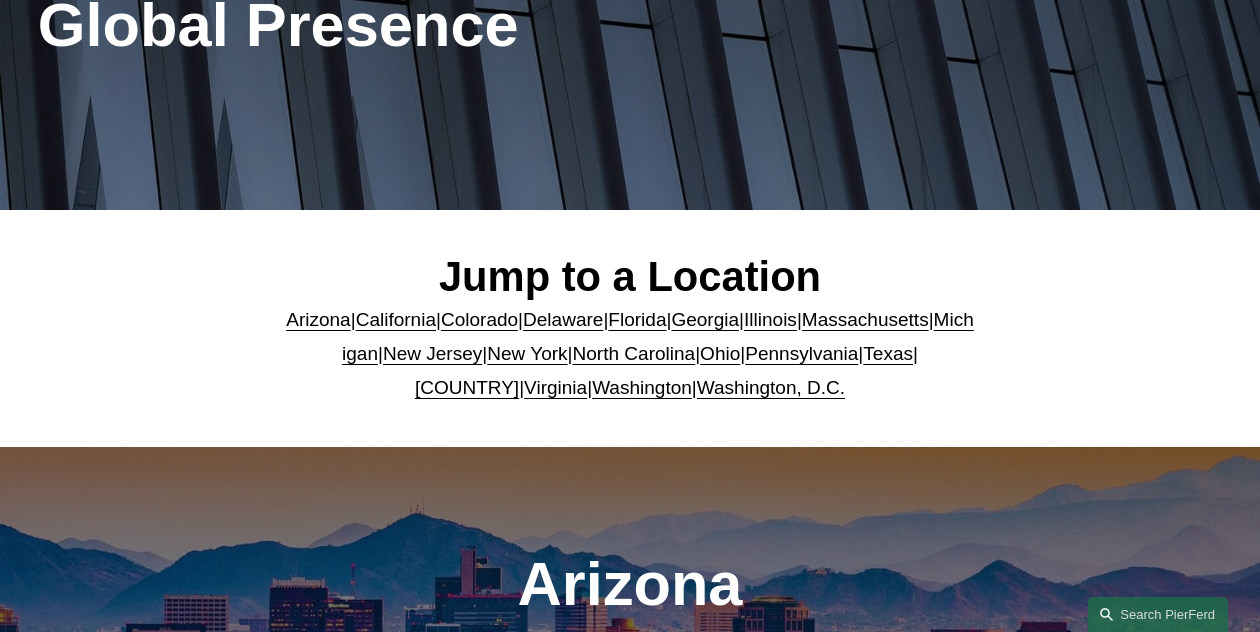 scroll, scrollTop: 0, scrollLeft: 0, axis: both 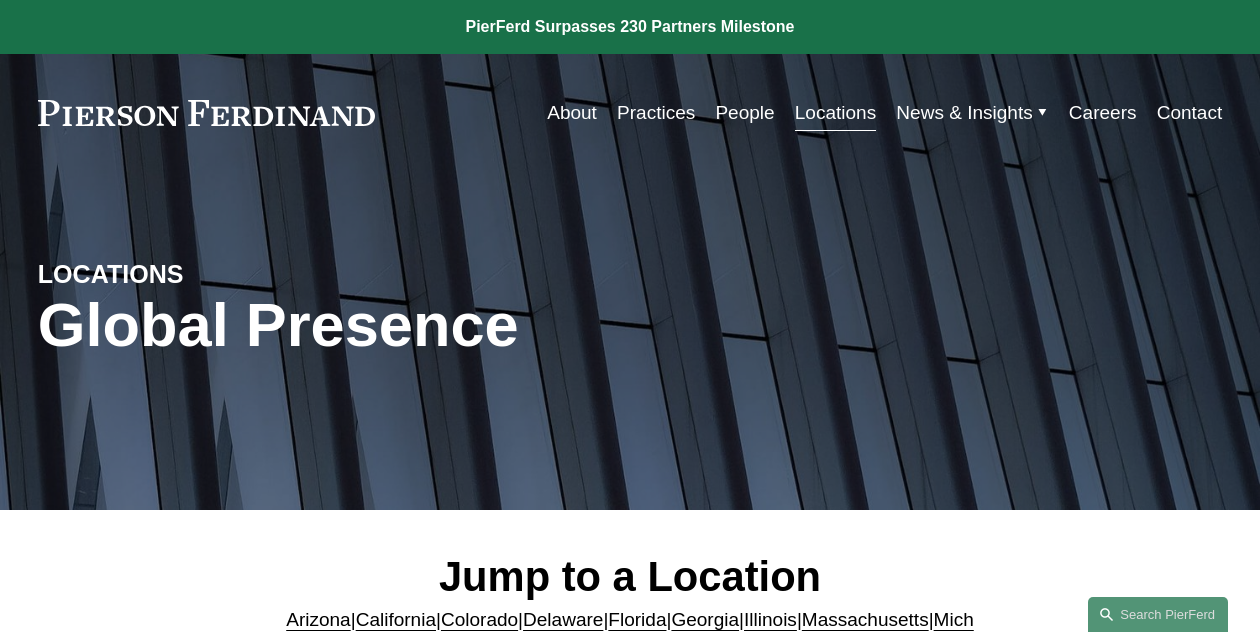 click on "People" at bounding box center (744, 113) 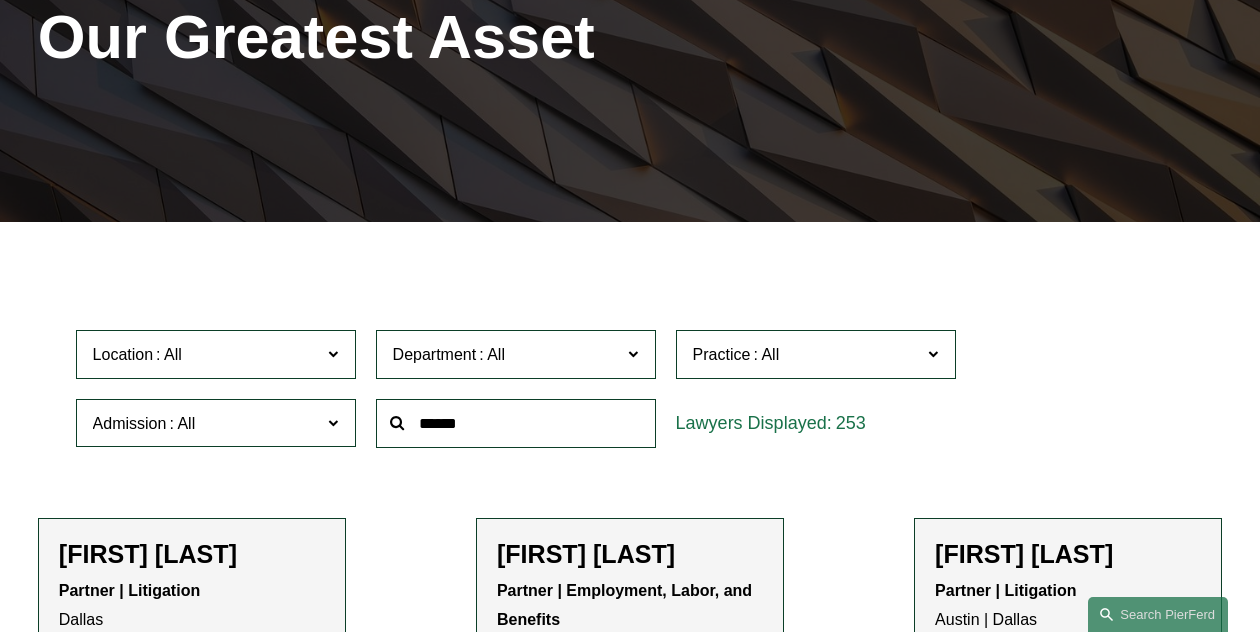 scroll, scrollTop: 289, scrollLeft: 0, axis: vertical 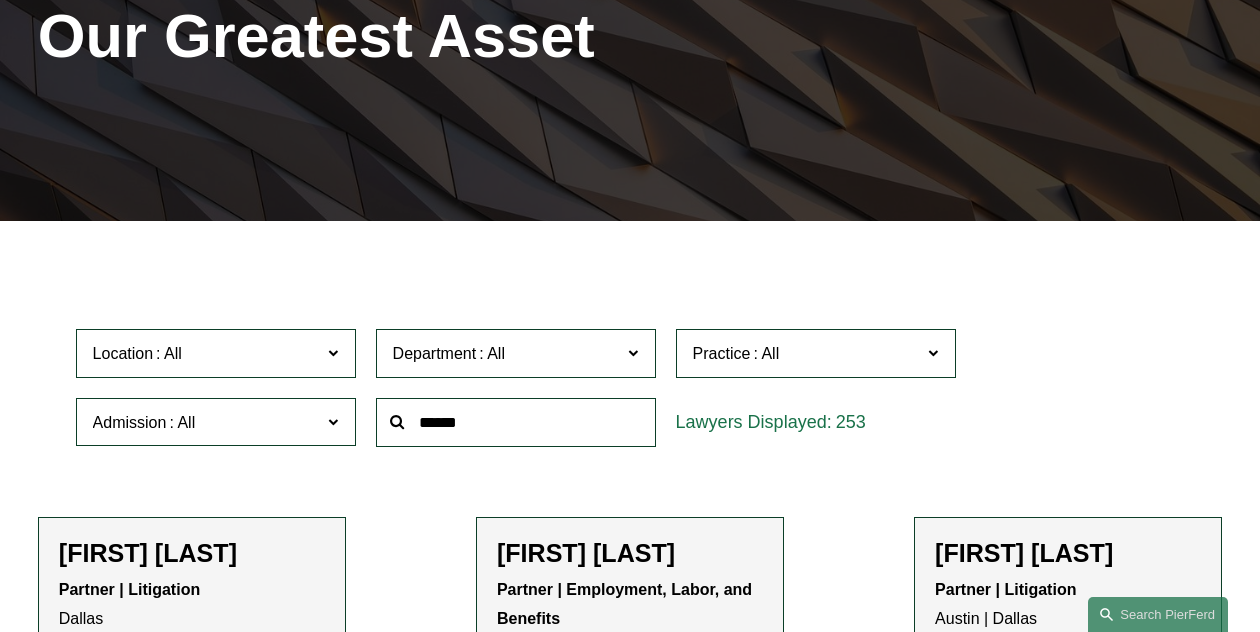 click on "Location" 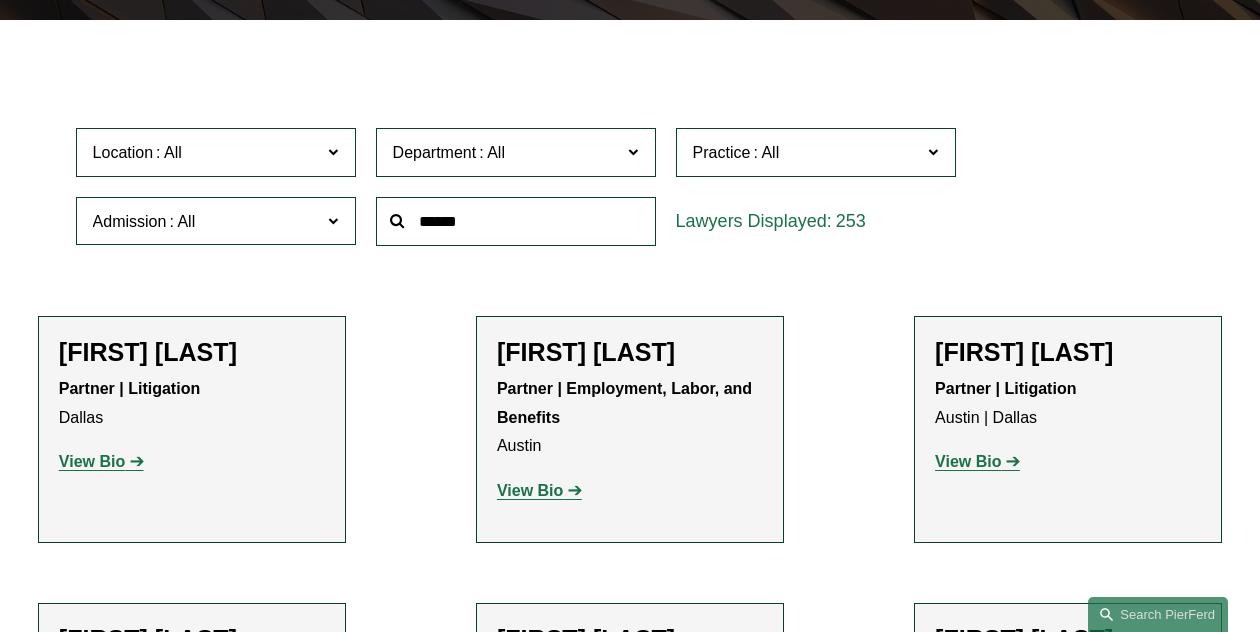 scroll, scrollTop: 508, scrollLeft: 0, axis: vertical 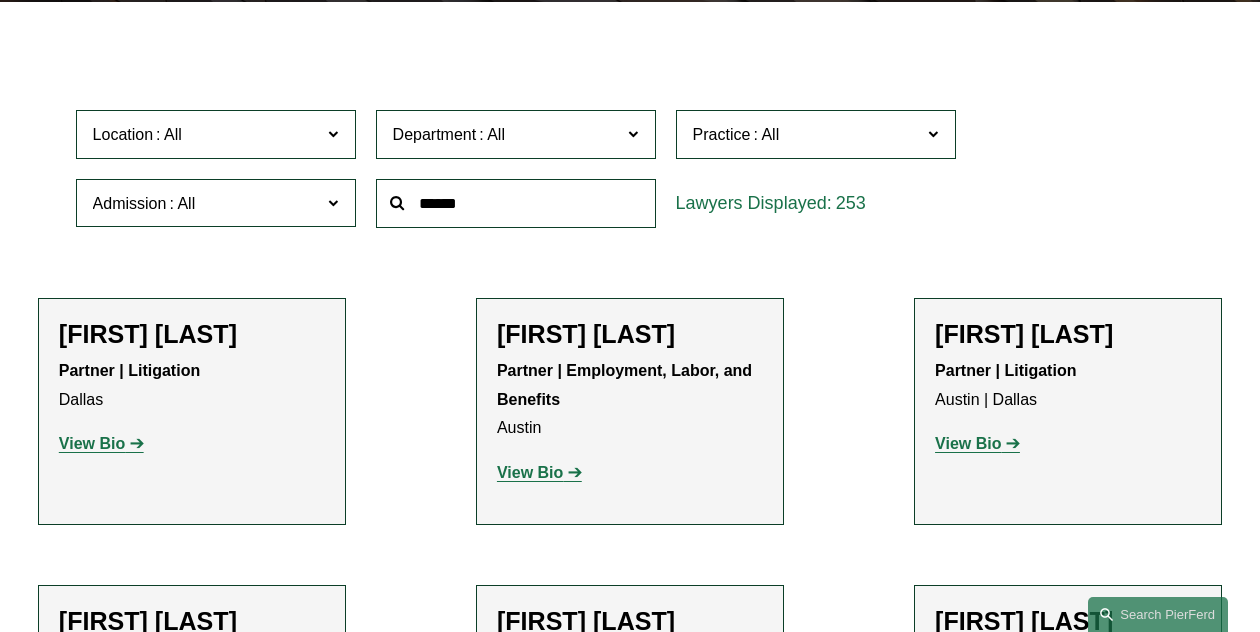 click on "Northern Virginia" 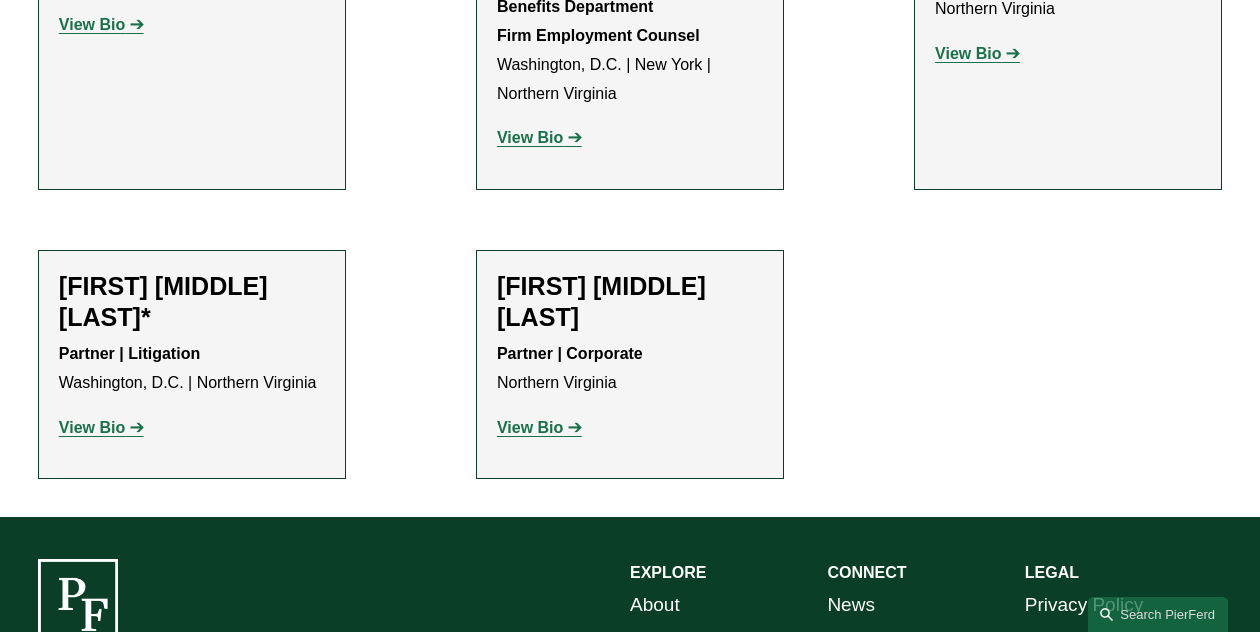 scroll, scrollTop: 957, scrollLeft: 0, axis: vertical 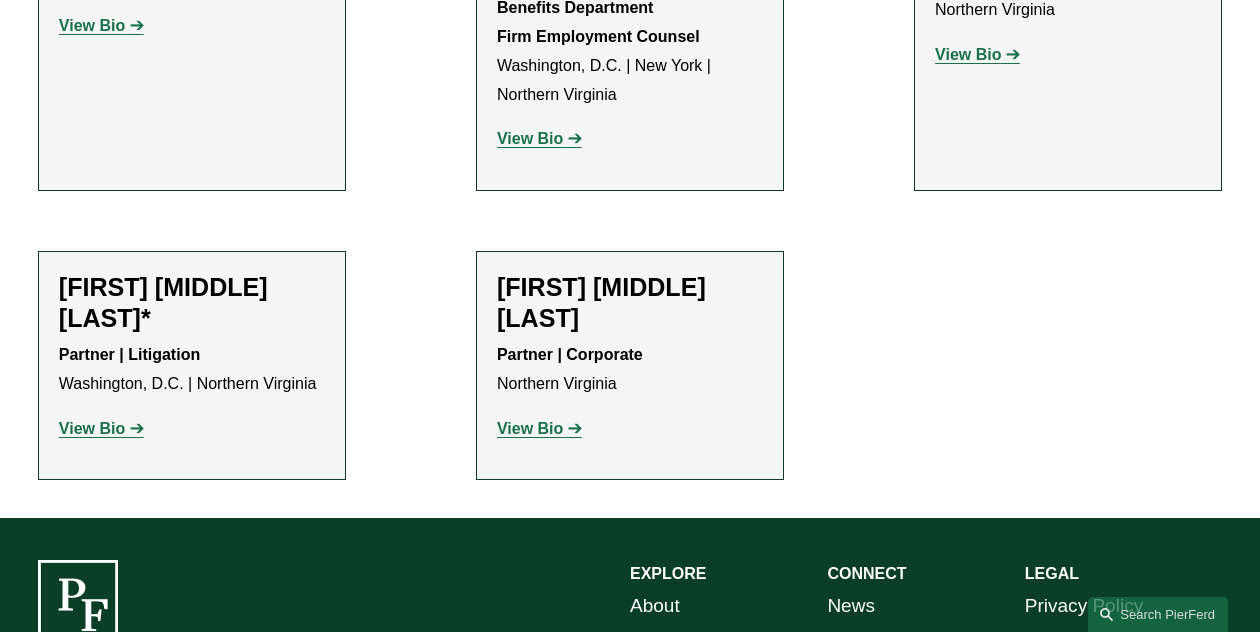 click on "[FIRST] A. [LAST]" 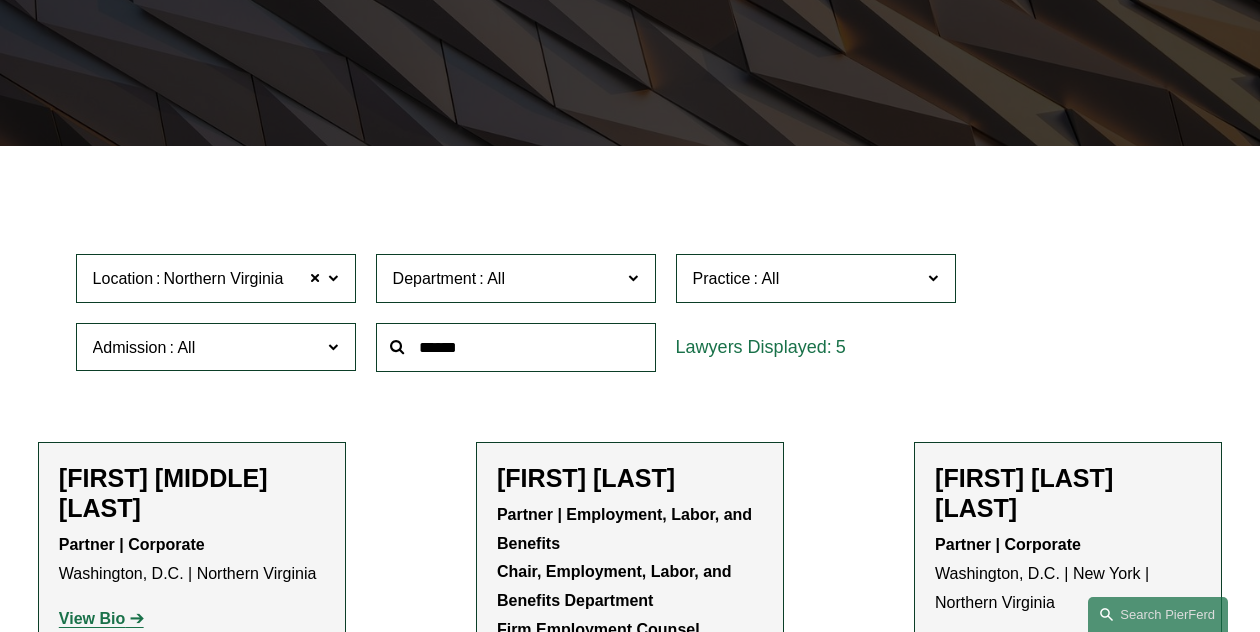 scroll, scrollTop: 366, scrollLeft: 0, axis: vertical 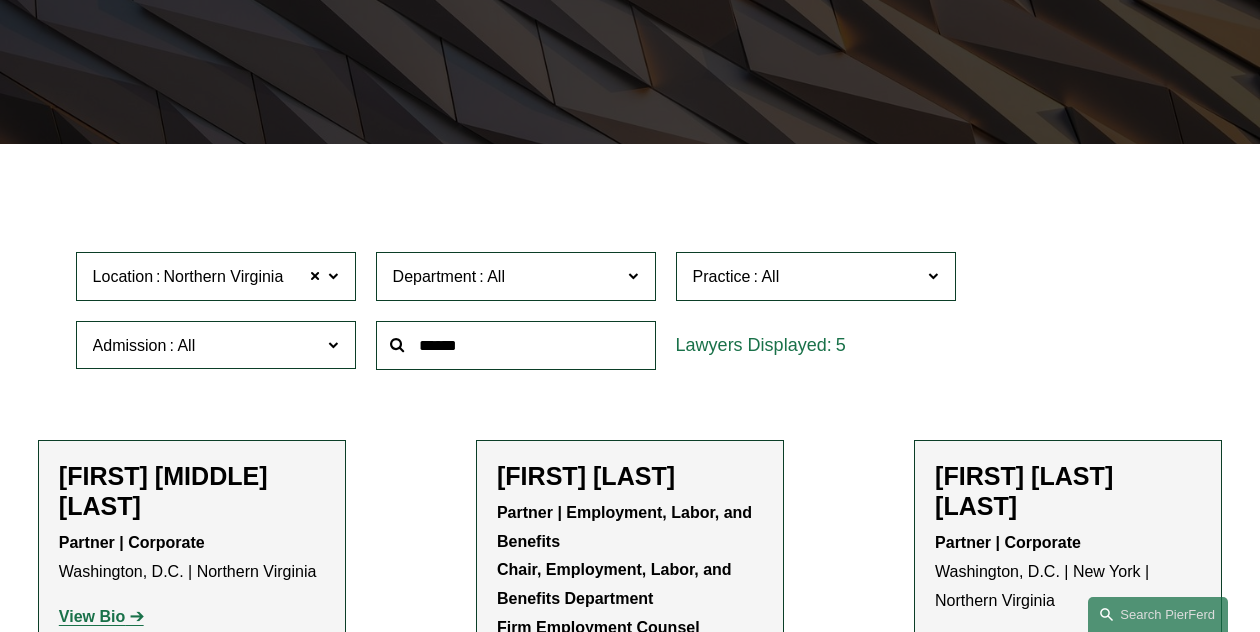 click on "Location Northern Virginia" 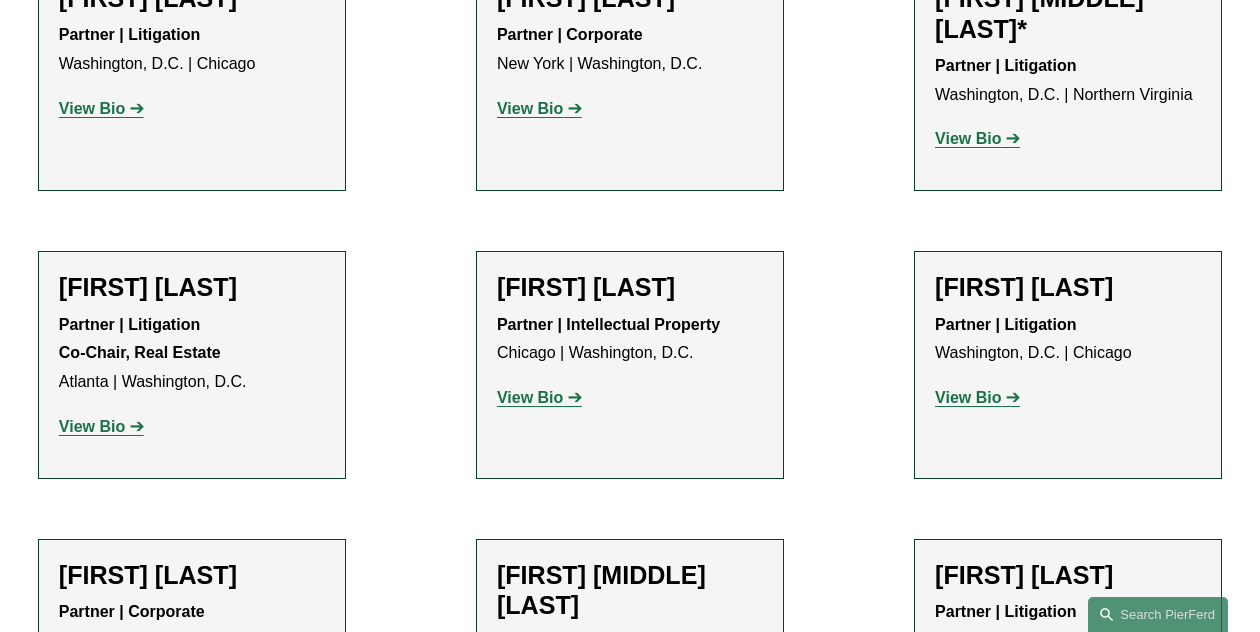 scroll, scrollTop: 1599, scrollLeft: 0, axis: vertical 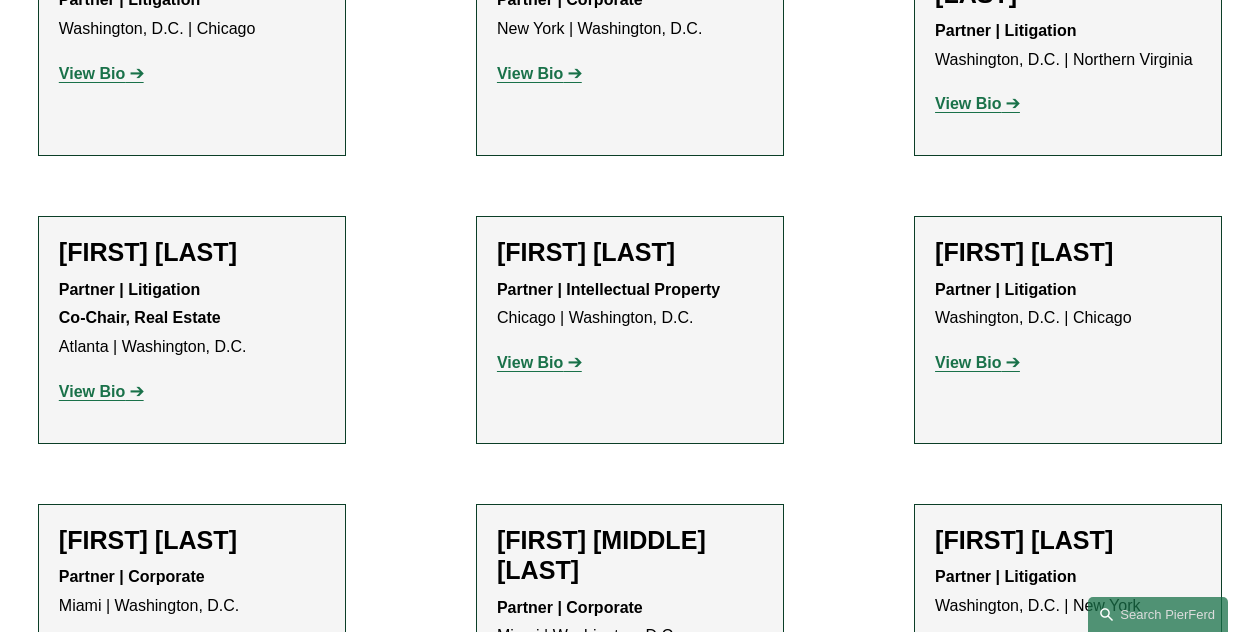click on "View Bio" 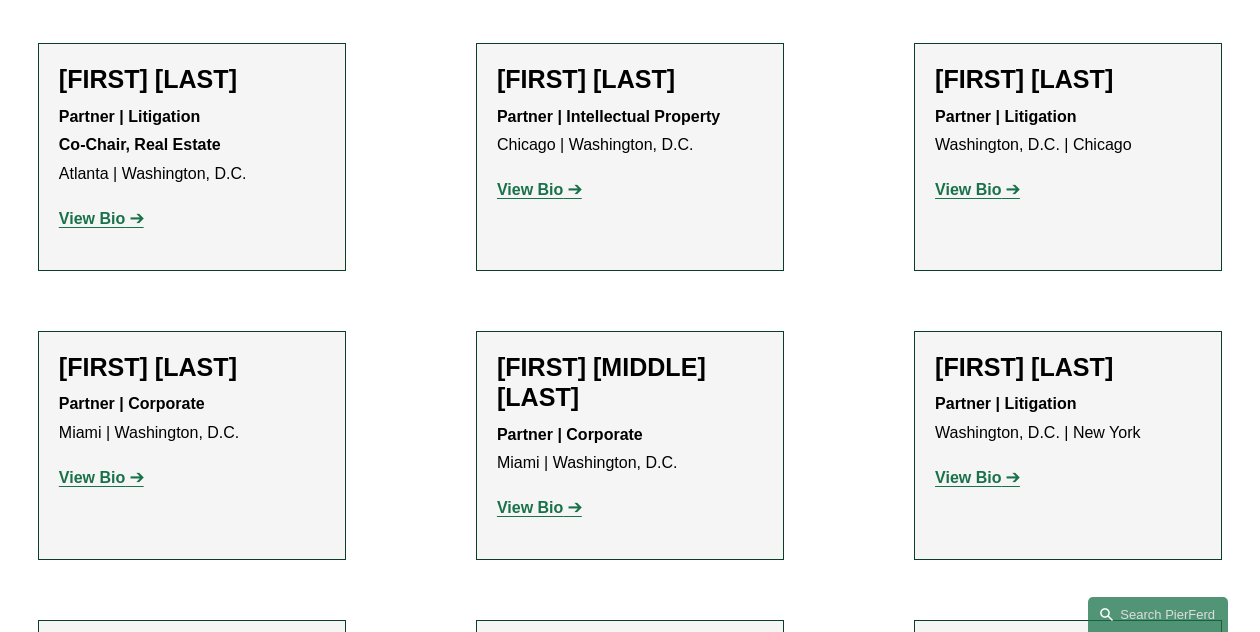scroll, scrollTop: 2060, scrollLeft: 0, axis: vertical 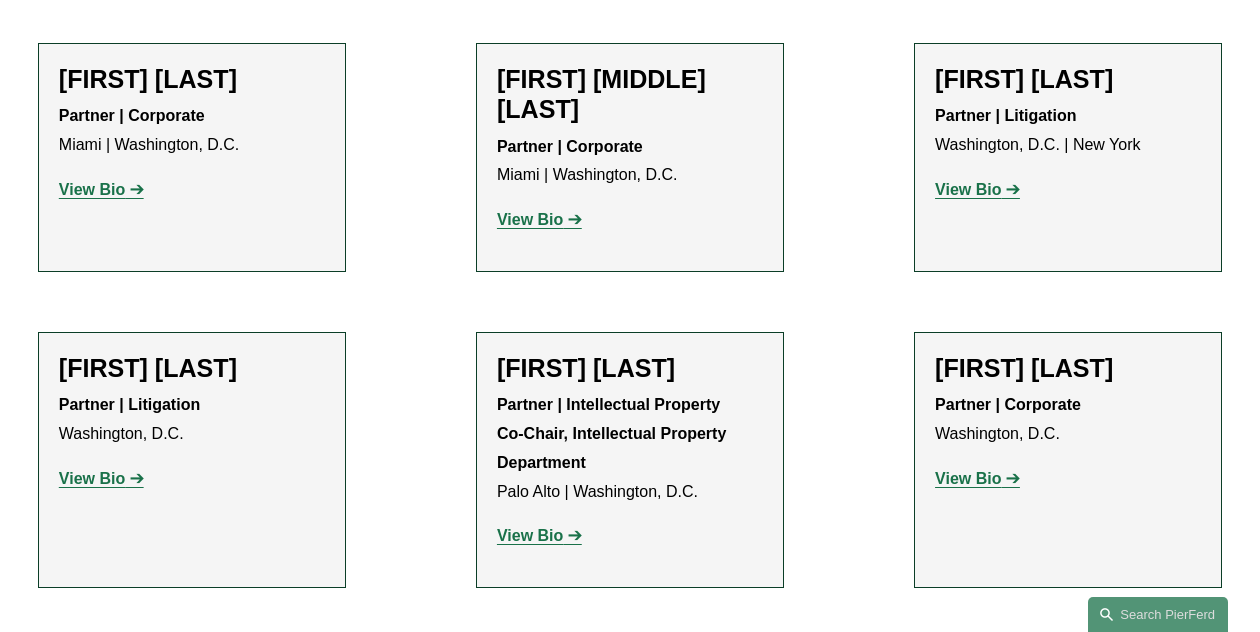 click on "View Bio" 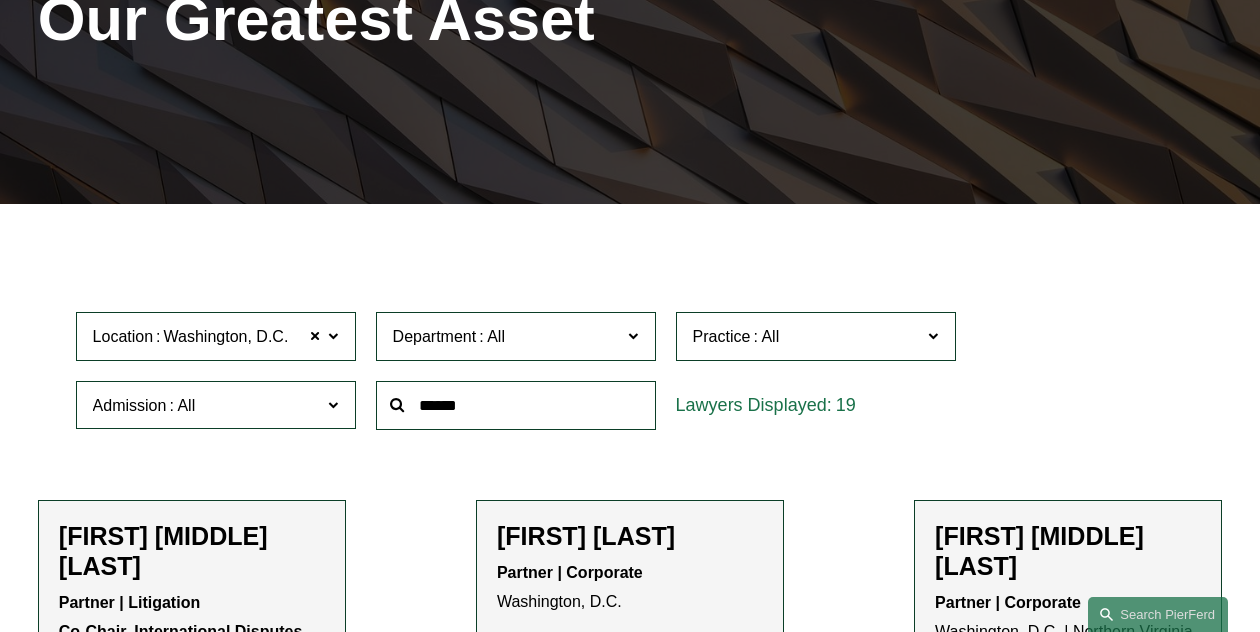 scroll, scrollTop: 308, scrollLeft: 0, axis: vertical 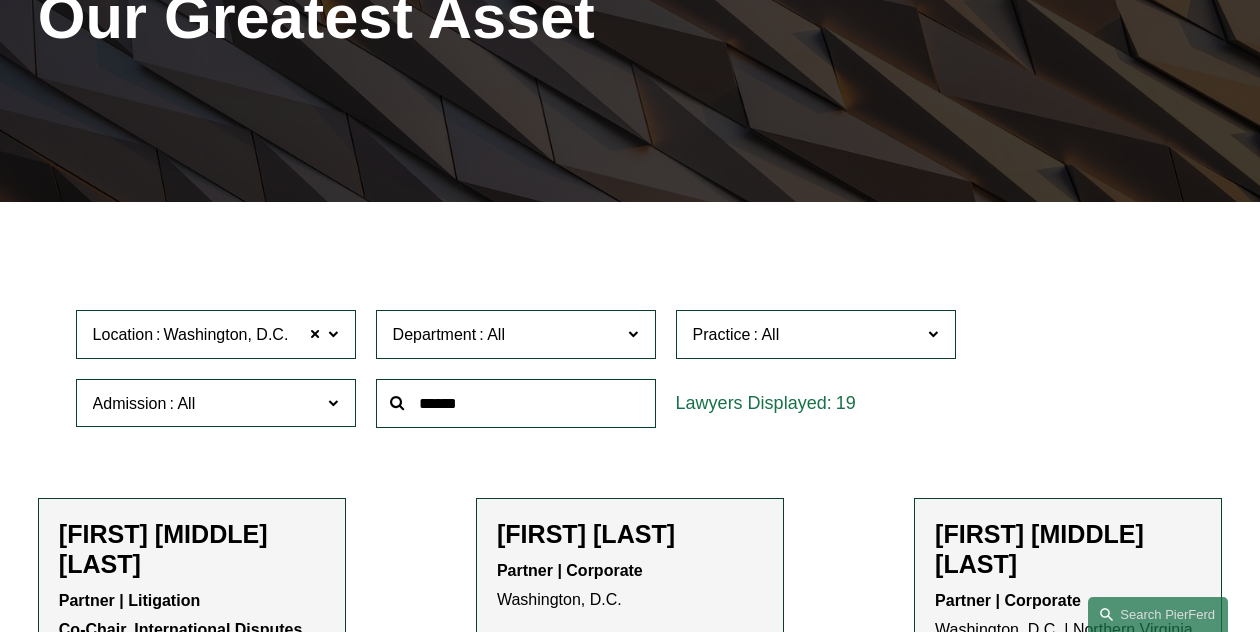 click on "Washington, D.C." 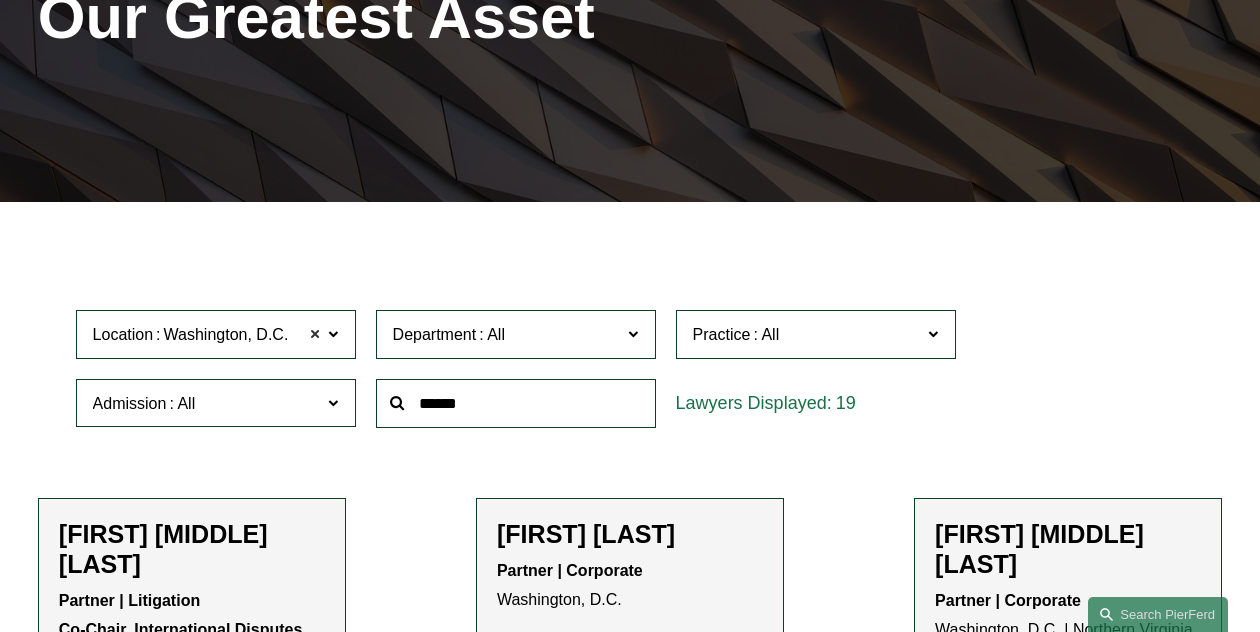 click 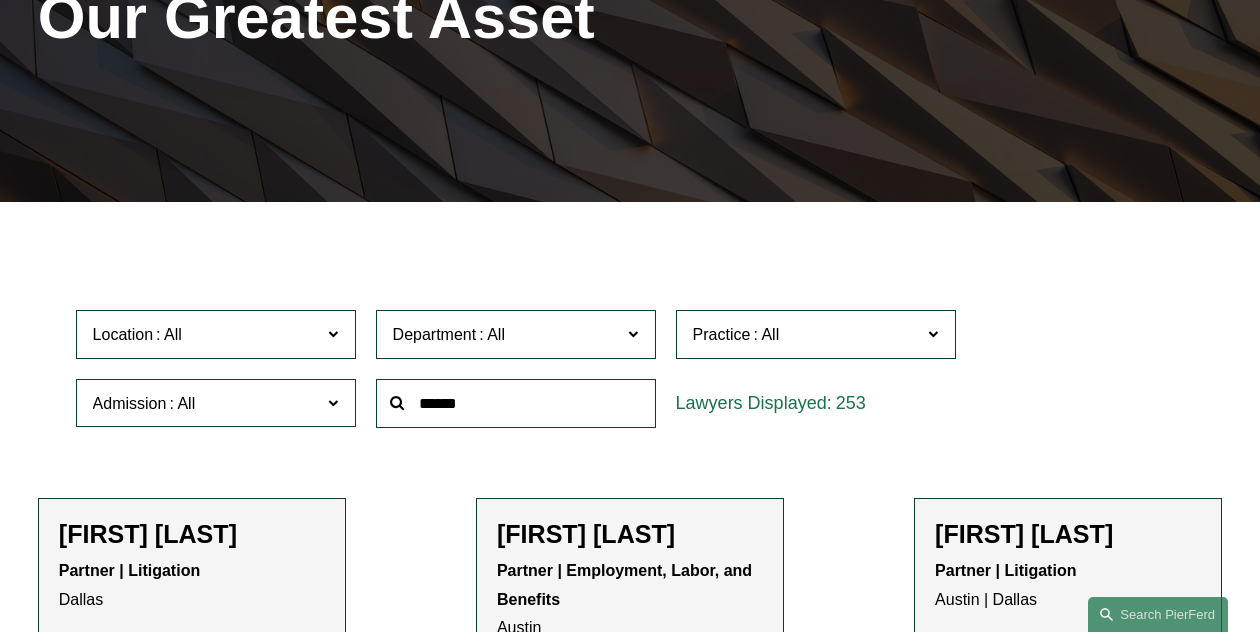 click 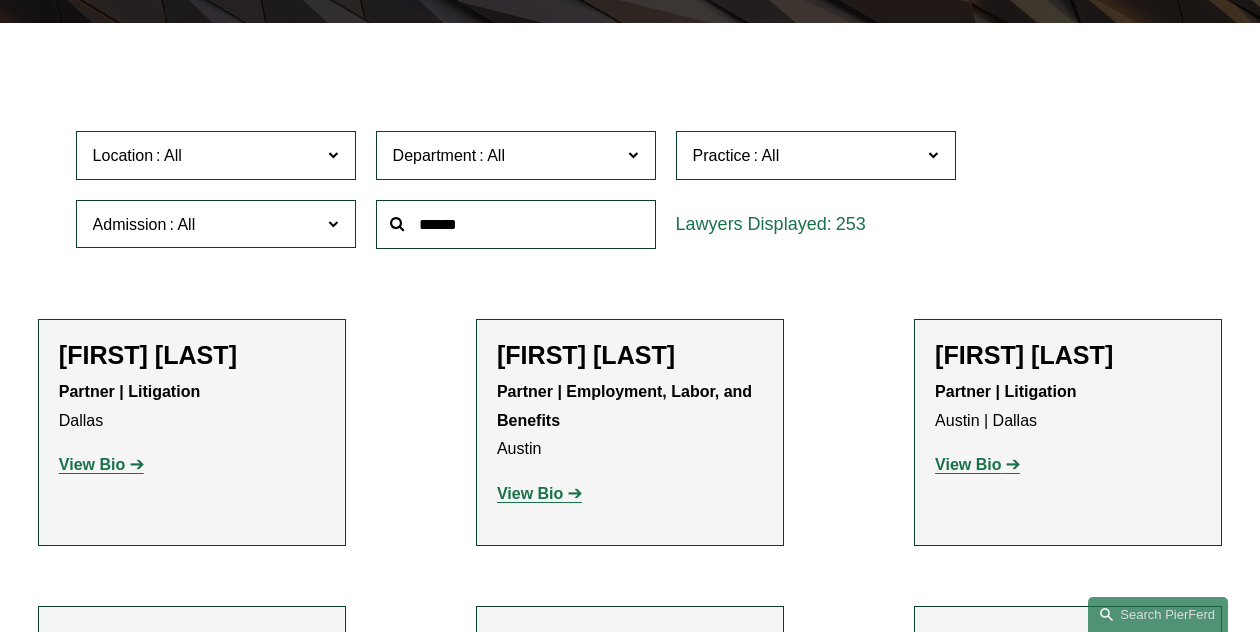 scroll, scrollTop: 488, scrollLeft: 0, axis: vertical 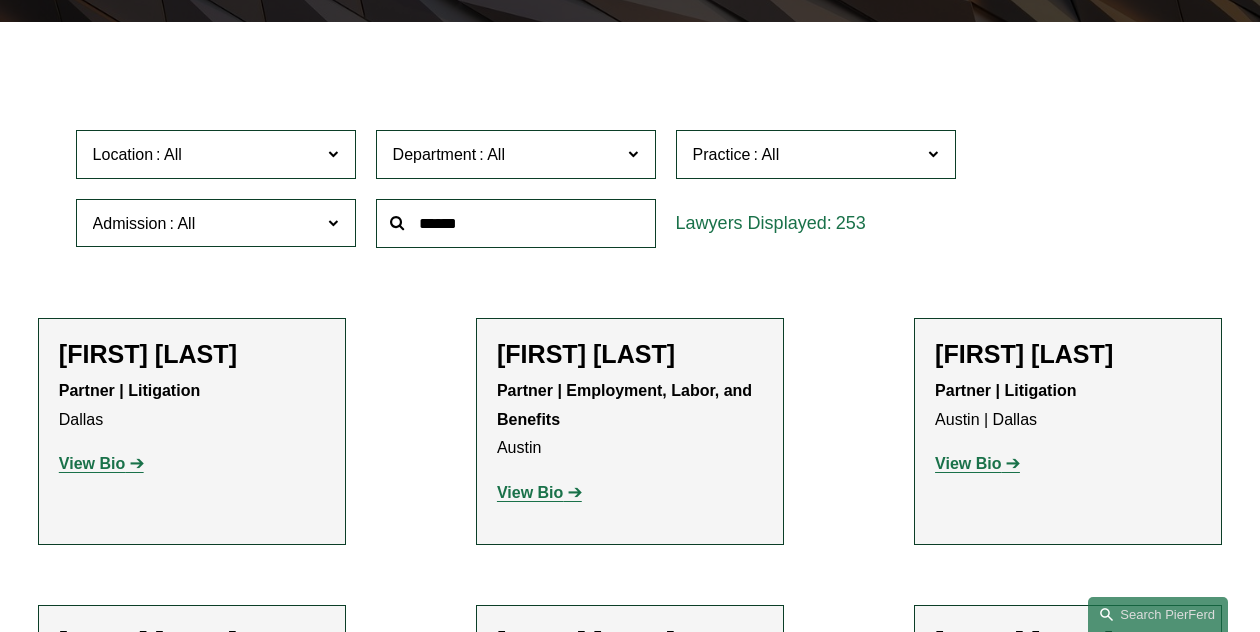 click 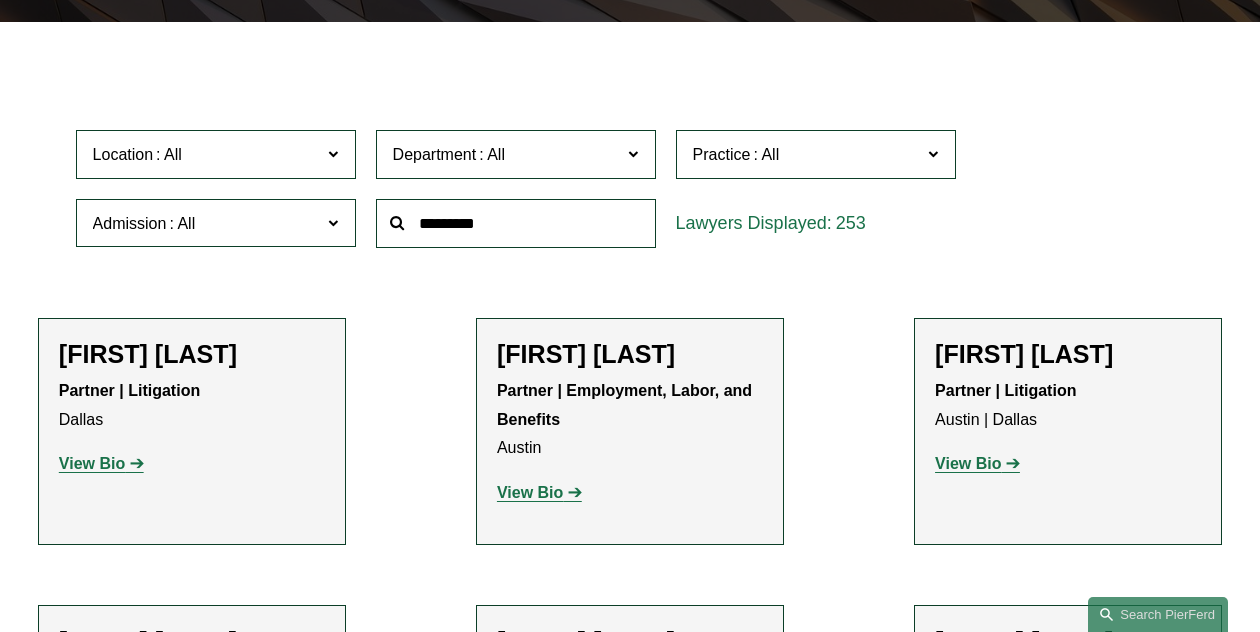 type on "*********" 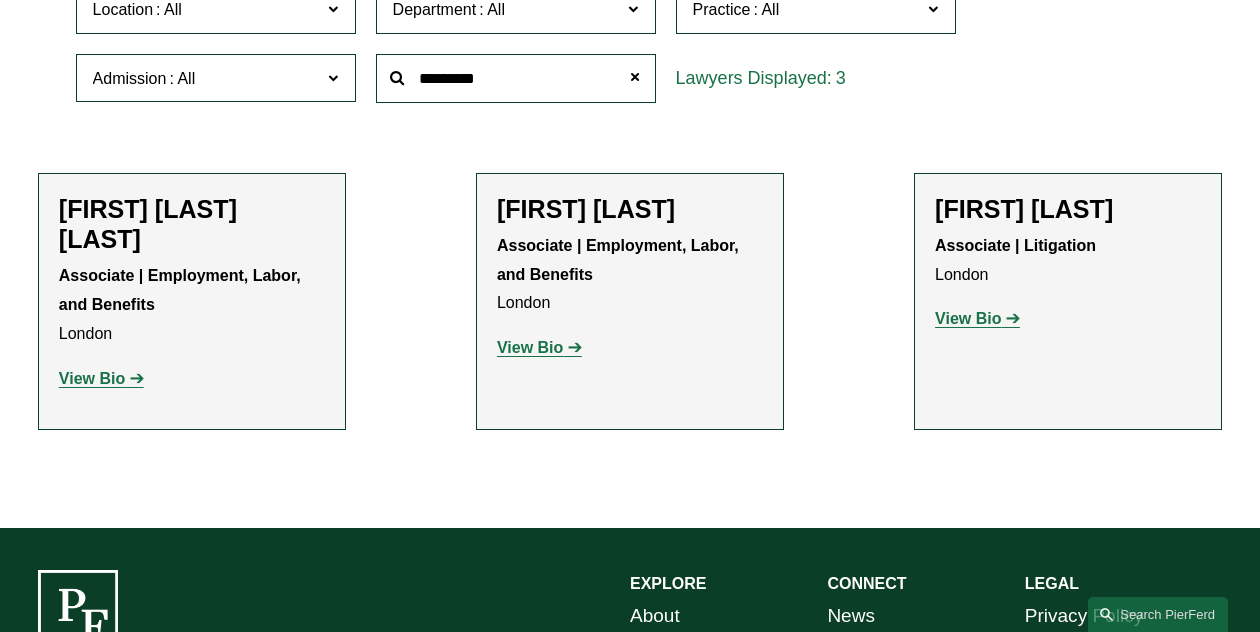 scroll, scrollTop: 635, scrollLeft: 0, axis: vertical 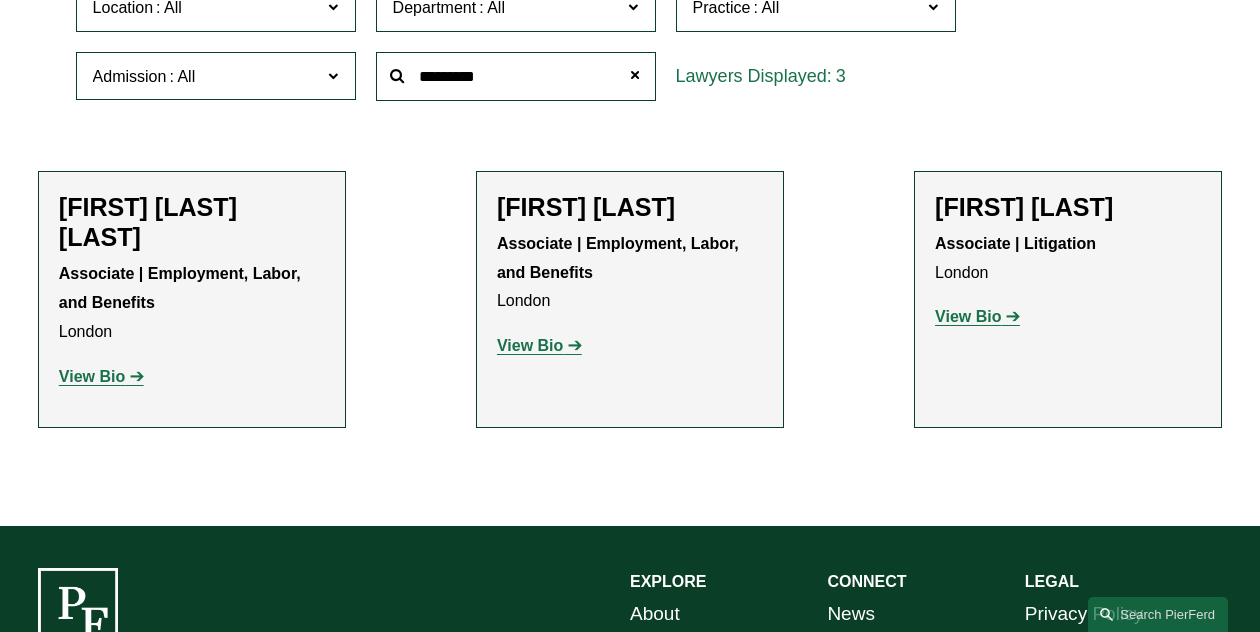 click on "Filter Location All Atlanta Austin Boston Charlotte Chicago Cincinnati Cleveland Columbus Dallas Denver Detroit Houston London Los Angeles Miami New York Northern Virginia Palo Alto Philadelphia Phoenix Princeton Seattle Tampa Washington, D.C. Wilmington Department All Corporate Employment, Labor, and Benefits Intellectual Property Litigation Practice All Antitrust Counseling Appellate Arbitration and Mediation Banking and Financial Services Bankruptcy, Financial Restructuring, and Reorganization Broker-Dealer Regulation Cannabis, Hemp & CBD Capital Markets Civil Pretrial and Trial Services Class Action Defense Commercial Litigation Commercial Transactions Commodities, Futures & Derivatives Communications & Media Condemnation and Eminent Domain Construction and Design Professional Copyrights Cyber, Privacy & Technology Education Emerging Companies Employment and Labor Energy, Gas, and Oil Law Energy, Renewables, and Sustainability Entertainment Environmental, Health, and Safety FDA FinTech and Blockchain All" 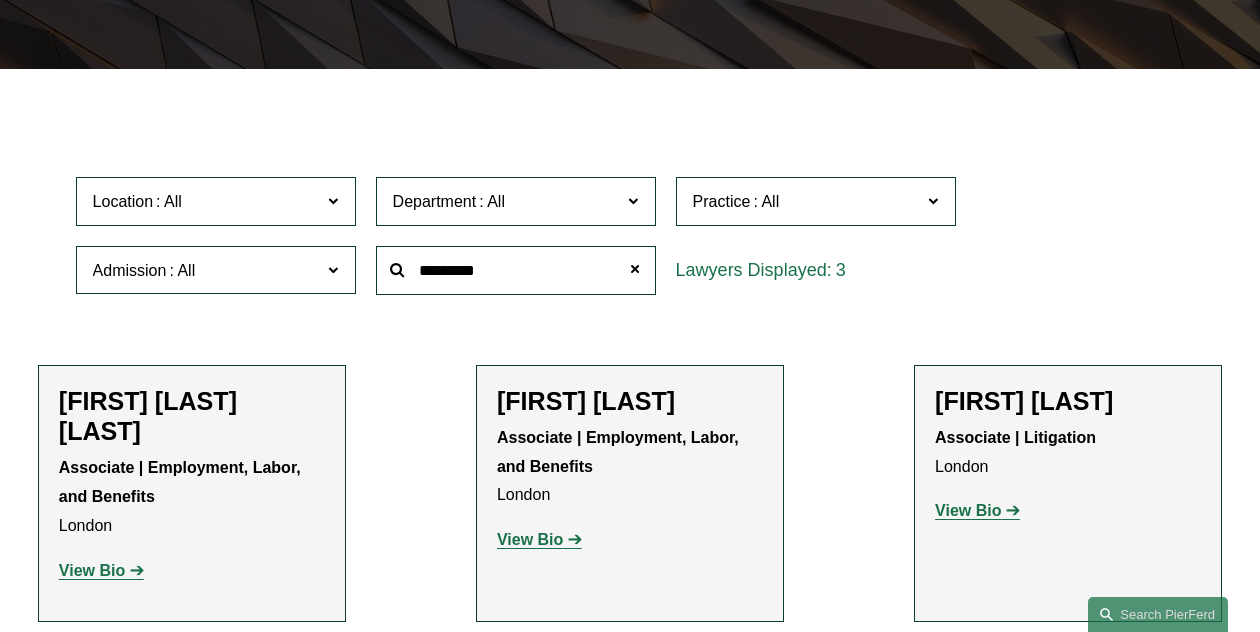 scroll, scrollTop: 469, scrollLeft: 0, axis: vertical 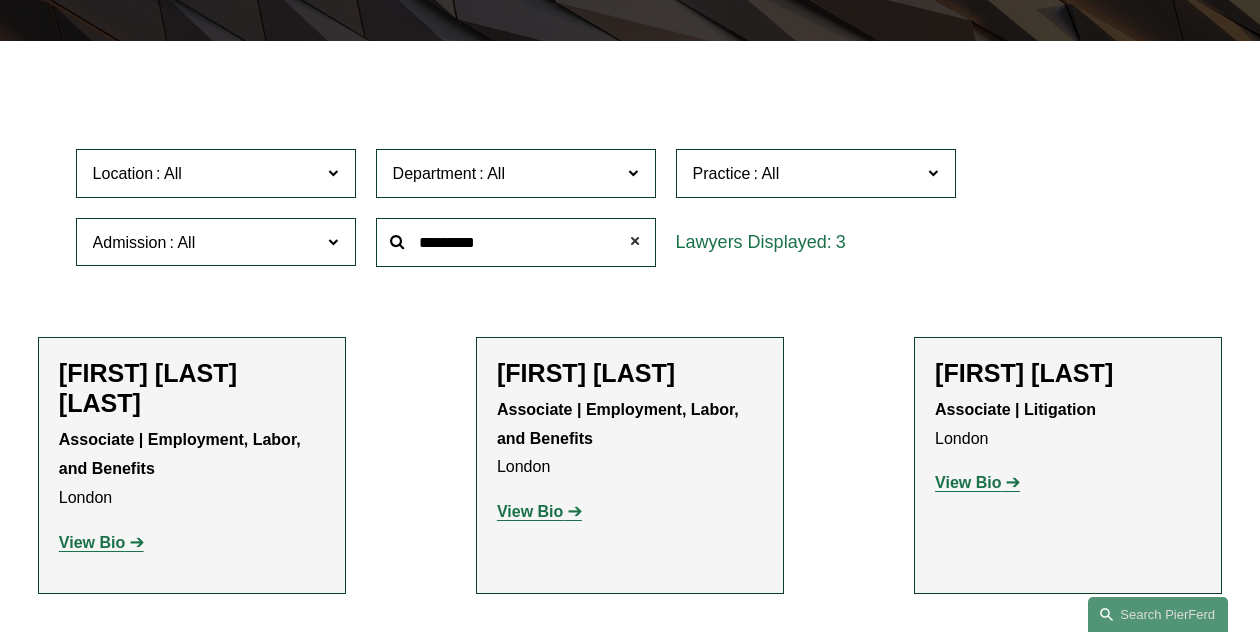 click 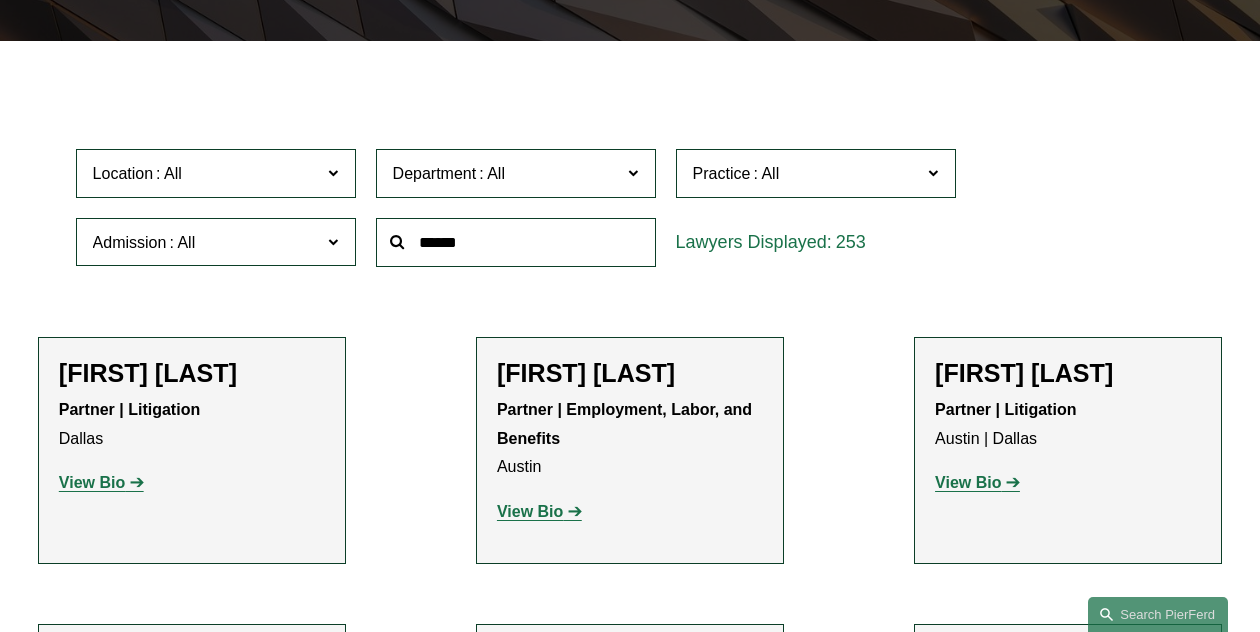 scroll, scrollTop: 0, scrollLeft: 0, axis: both 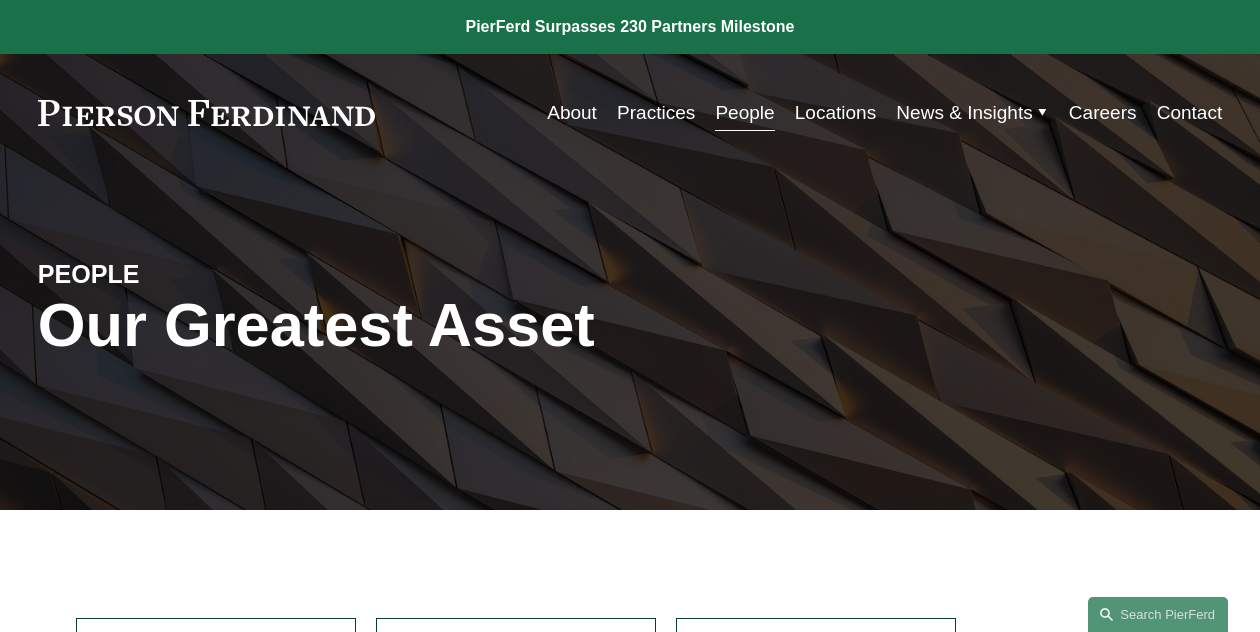 click on "Careers" at bounding box center [1103, 113] 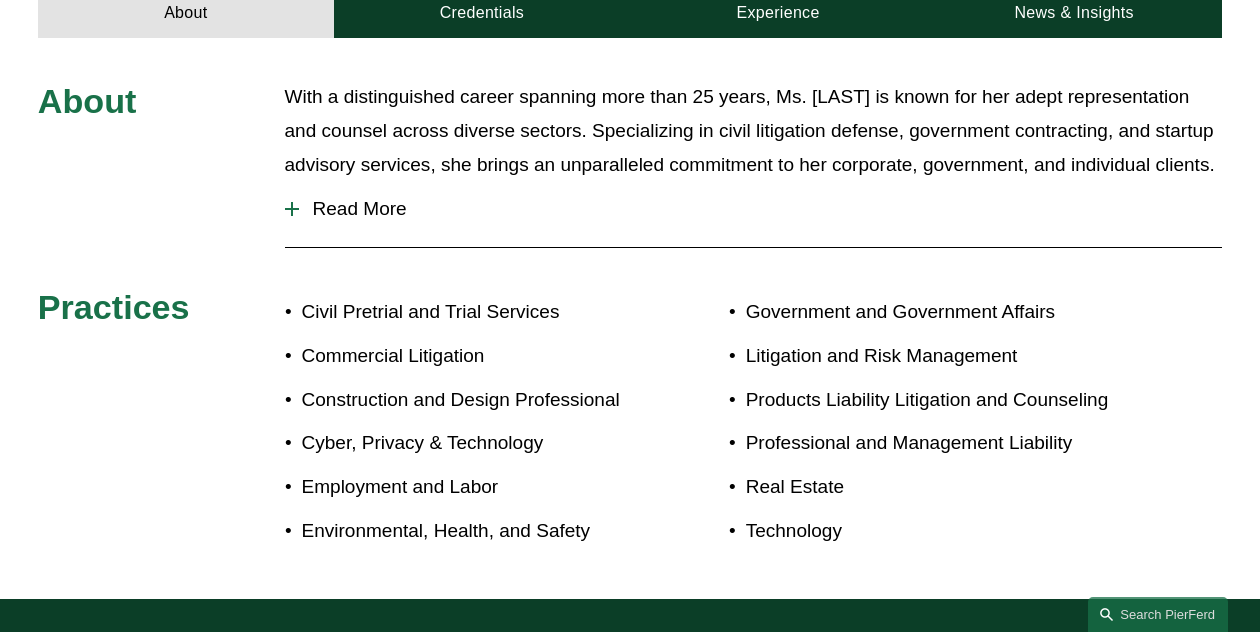 scroll, scrollTop: 783, scrollLeft: 0, axis: vertical 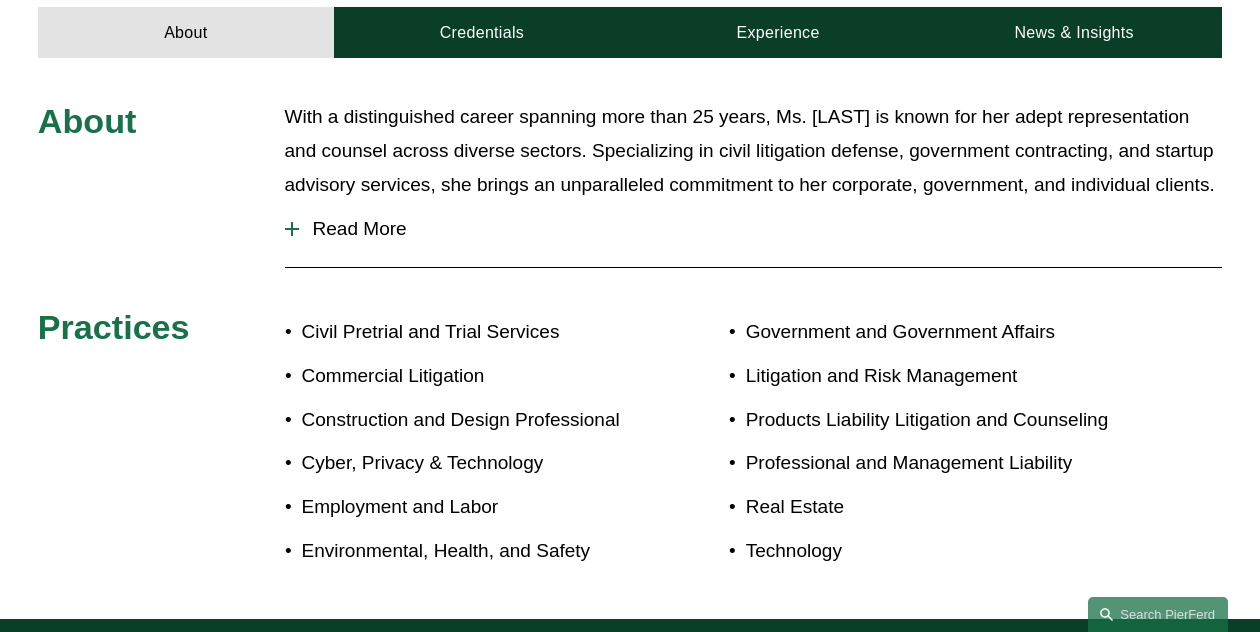 click on "Read More" at bounding box center [754, 229] 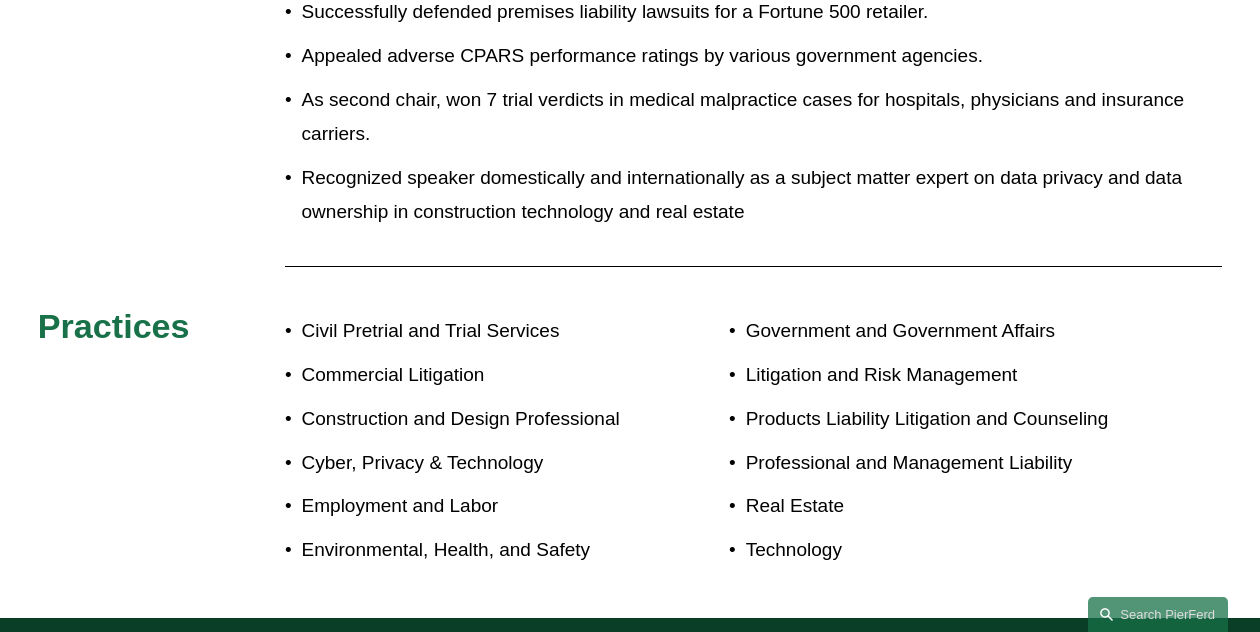 scroll, scrollTop: 2078, scrollLeft: 0, axis: vertical 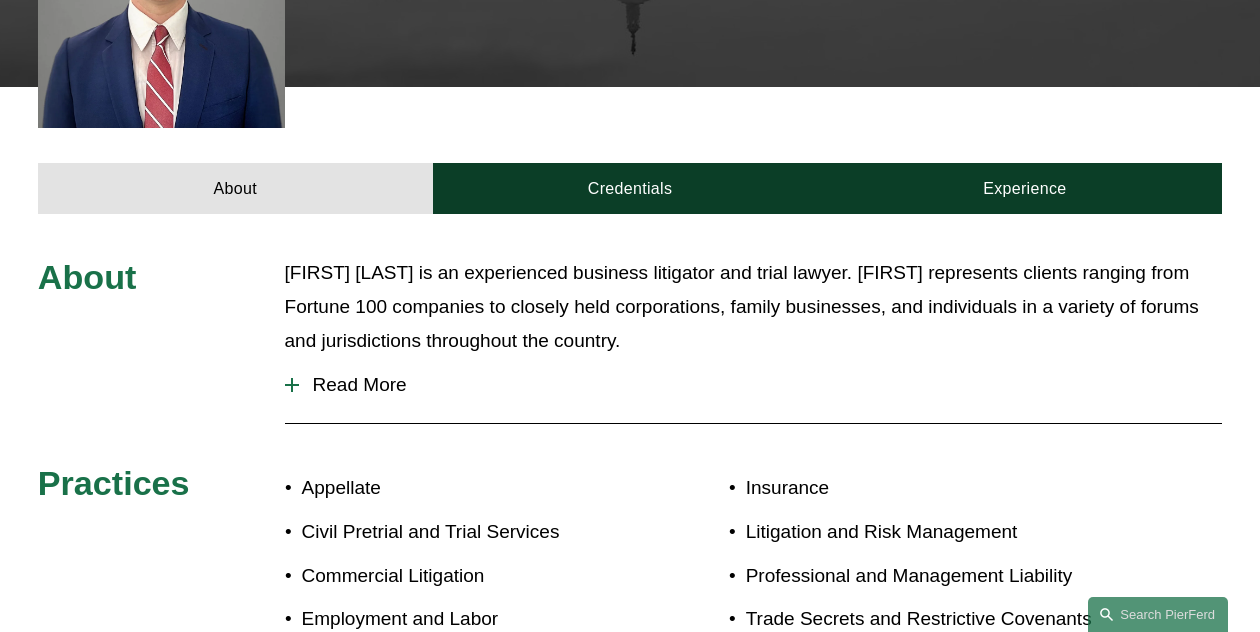 click on "Read More" at bounding box center (761, 385) 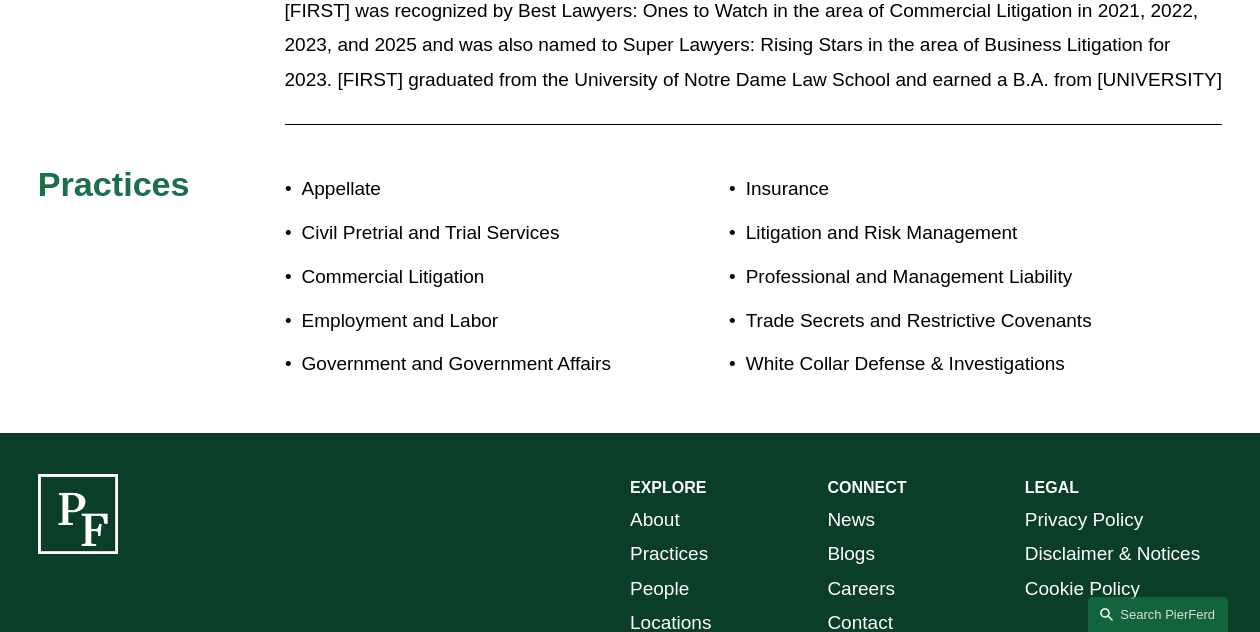 scroll, scrollTop: 1419, scrollLeft: 0, axis: vertical 